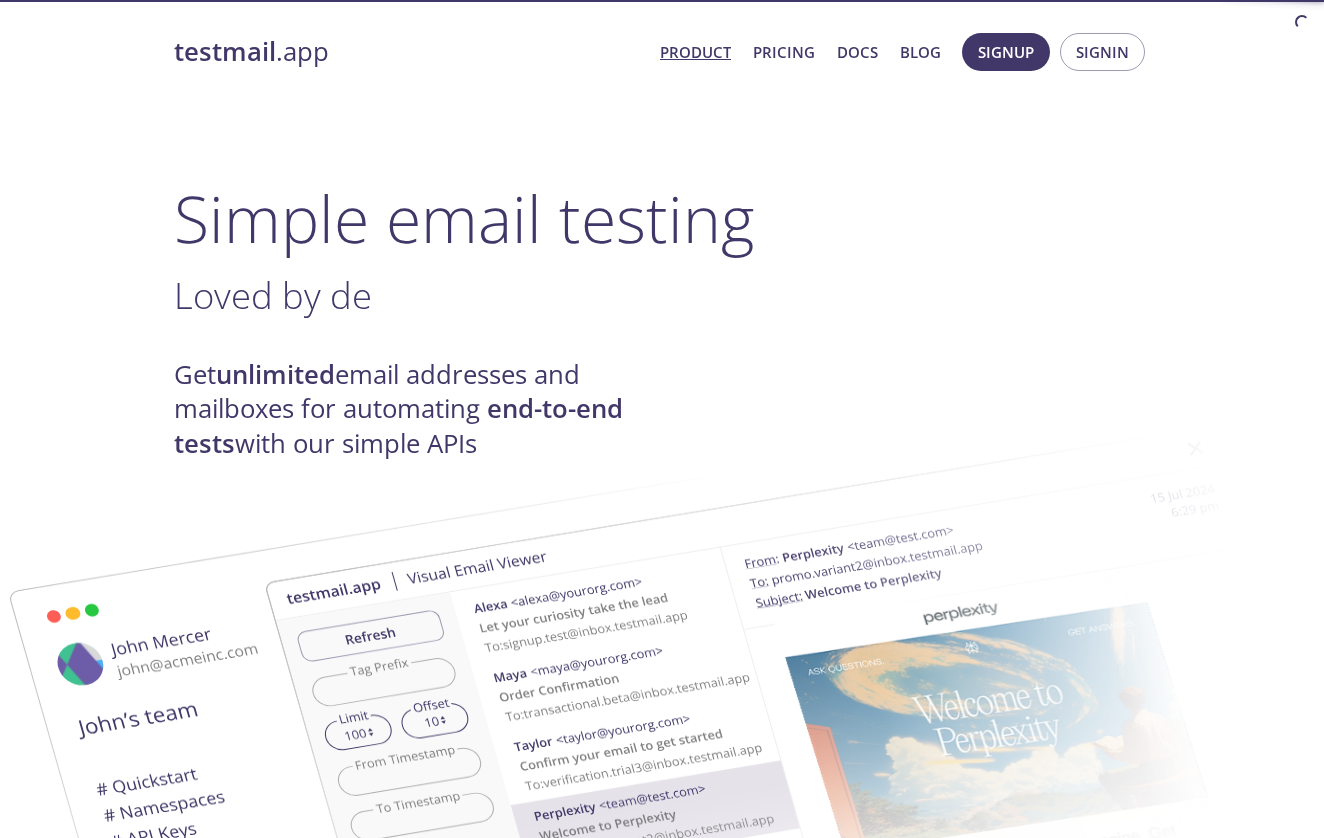 scroll, scrollTop: 0, scrollLeft: 0, axis: both 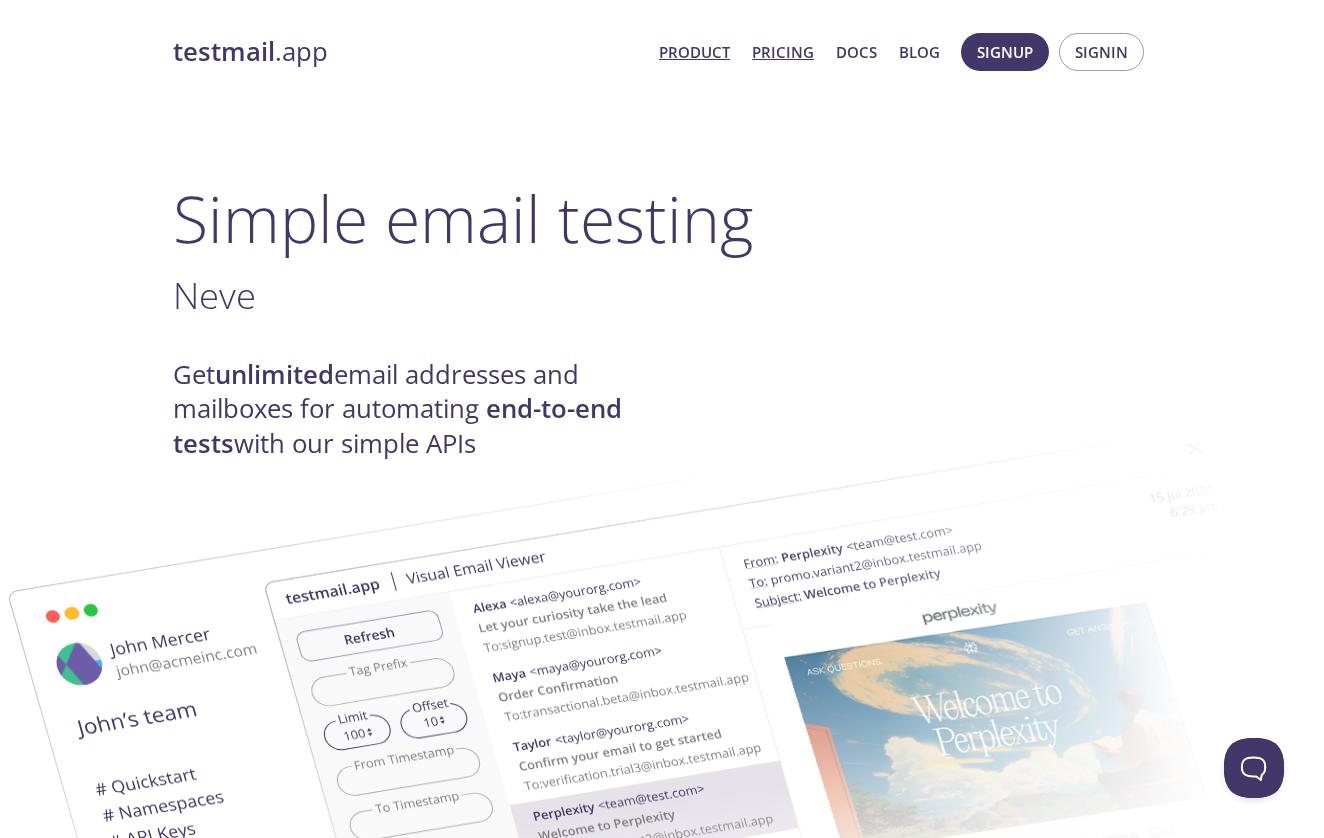 click on "Pricing" at bounding box center (783, 52) 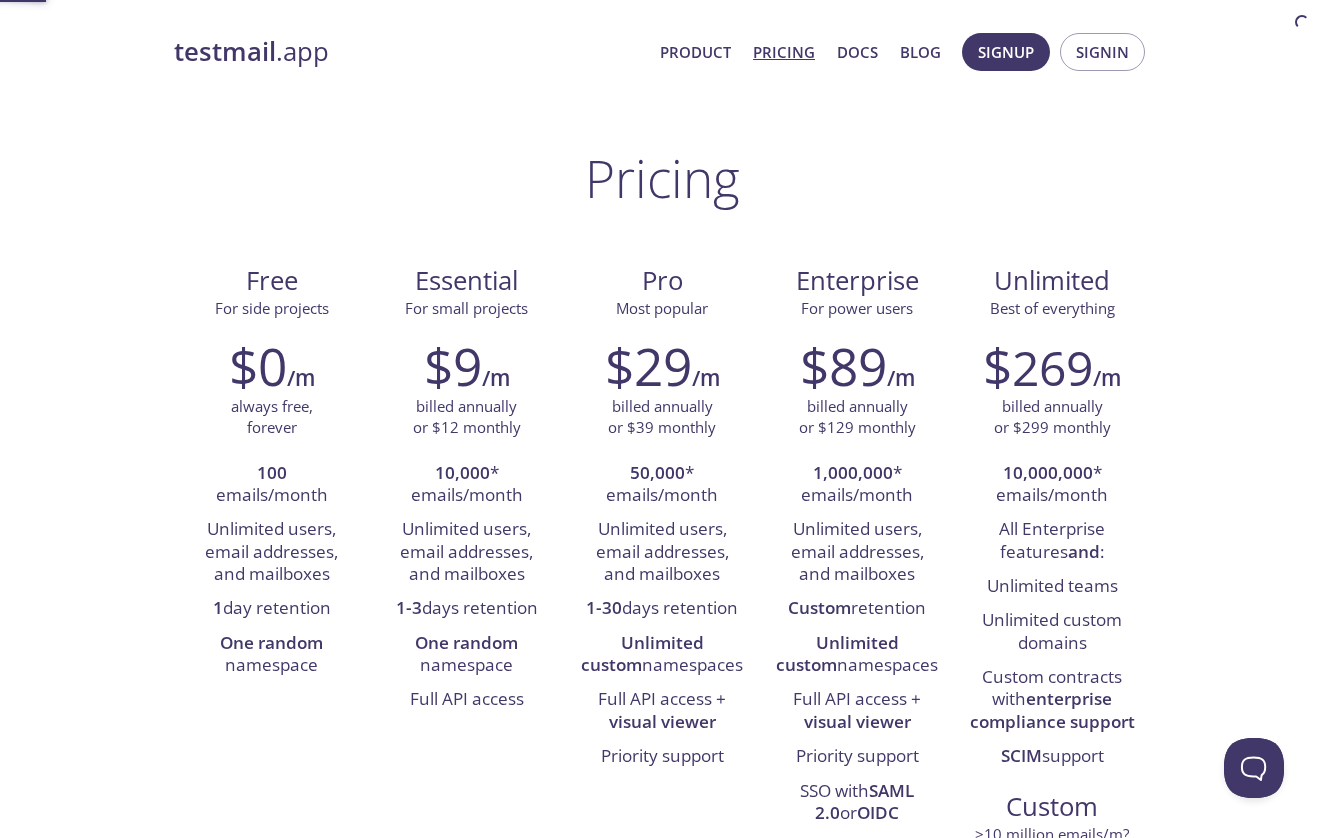scroll, scrollTop: 0, scrollLeft: 0, axis: both 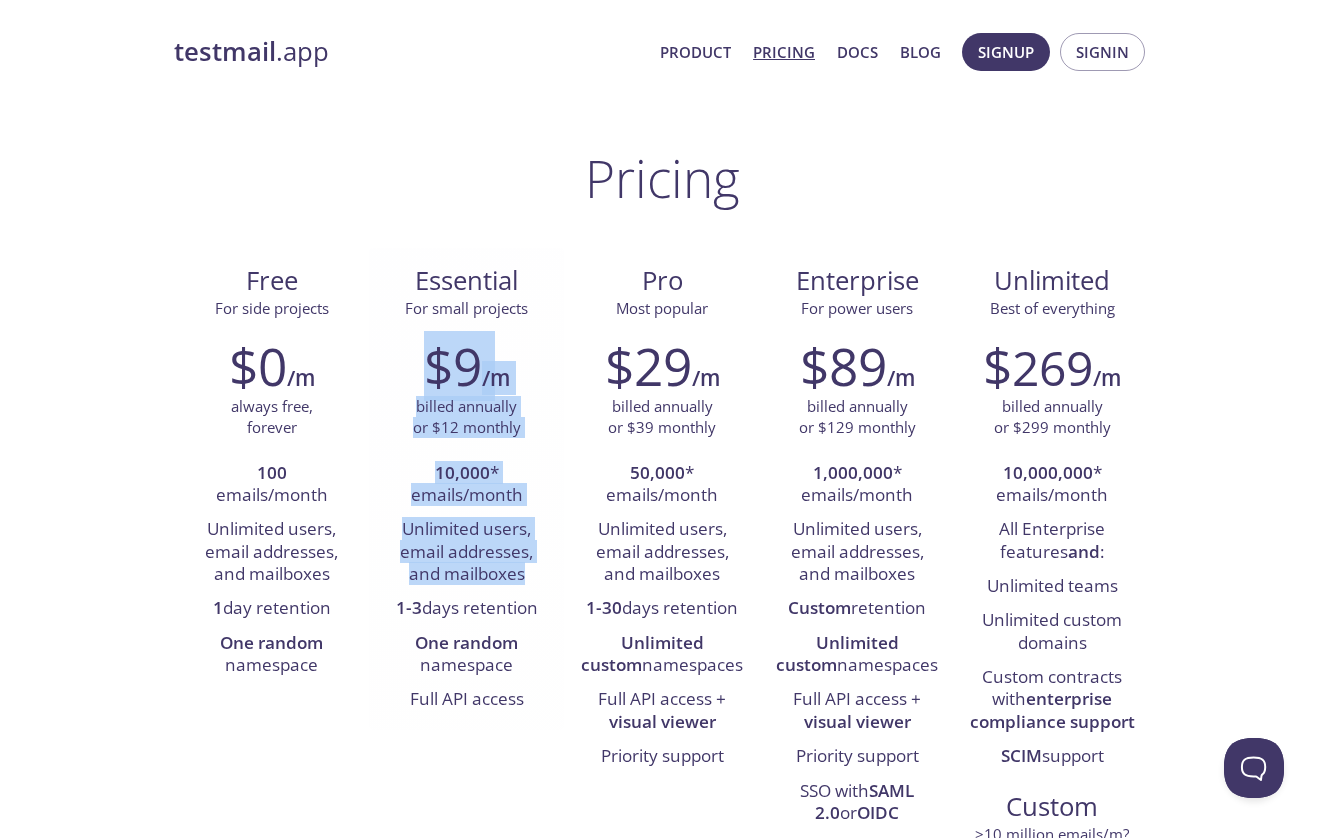 drag, startPoint x: 419, startPoint y: 402, endPoint x: 531, endPoint y: 575, distance: 206.08978 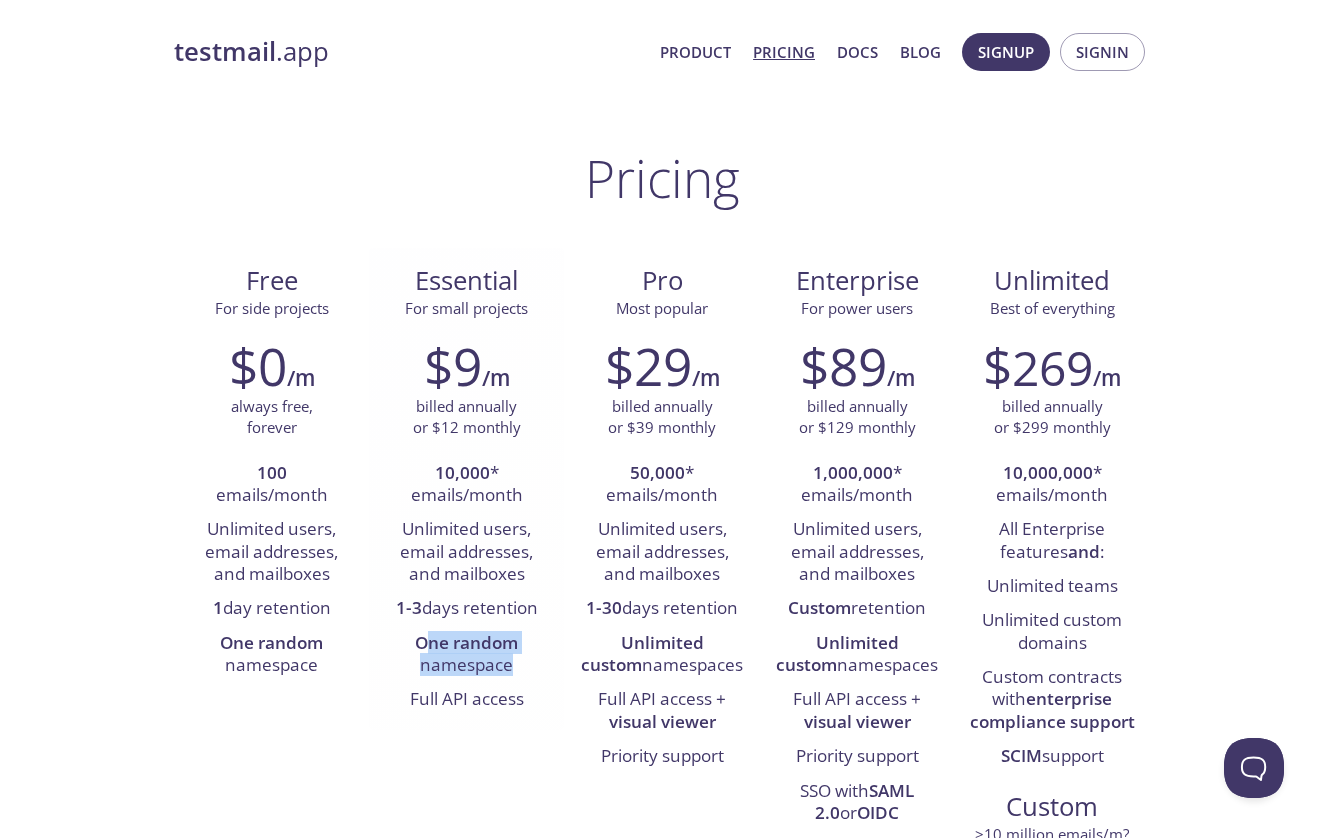 drag, startPoint x: 426, startPoint y: 638, endPoint x: 520, endPoint y: 677, distance: 101.76935 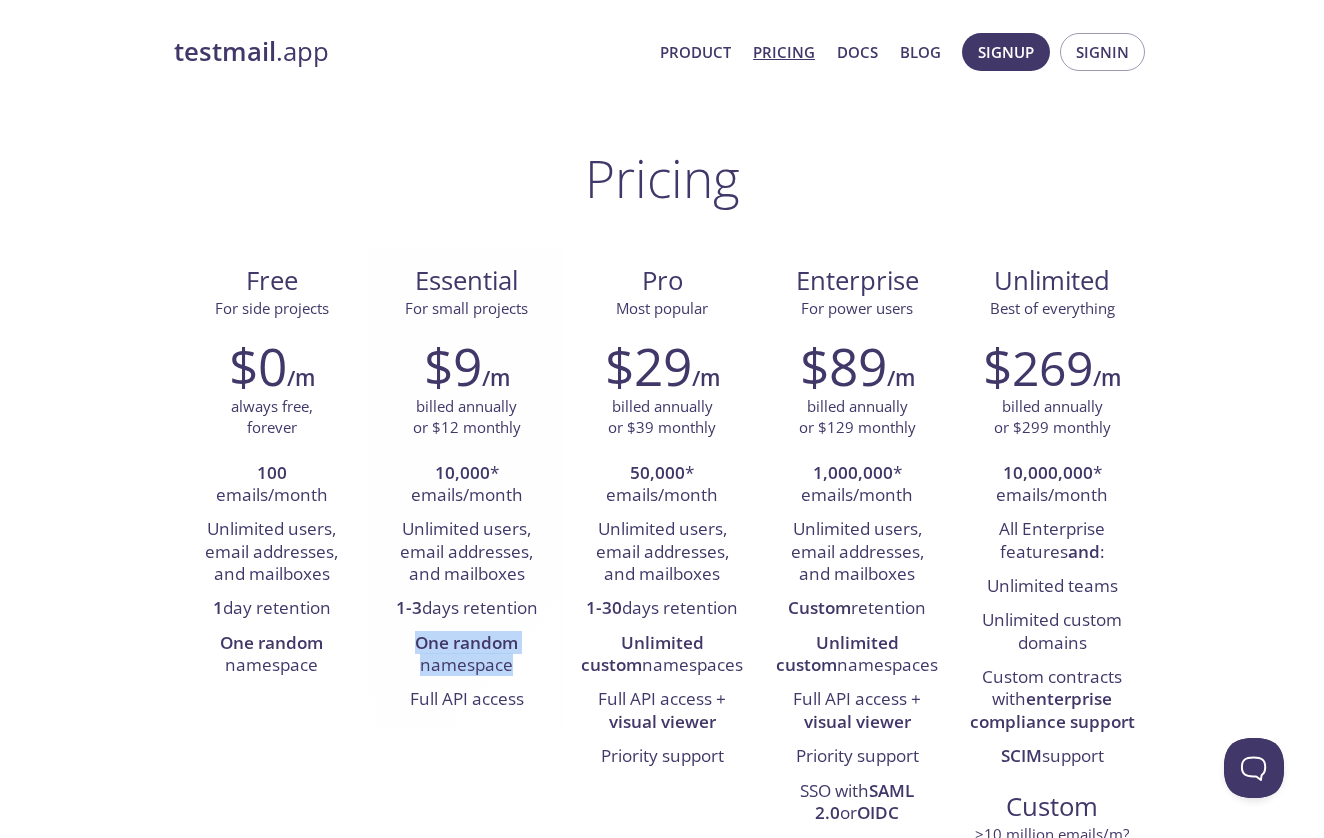 drag, startPoint x: 413, startPoint y: 638, endPoint x: 518, endPoint y: 675, distance: 111.32835 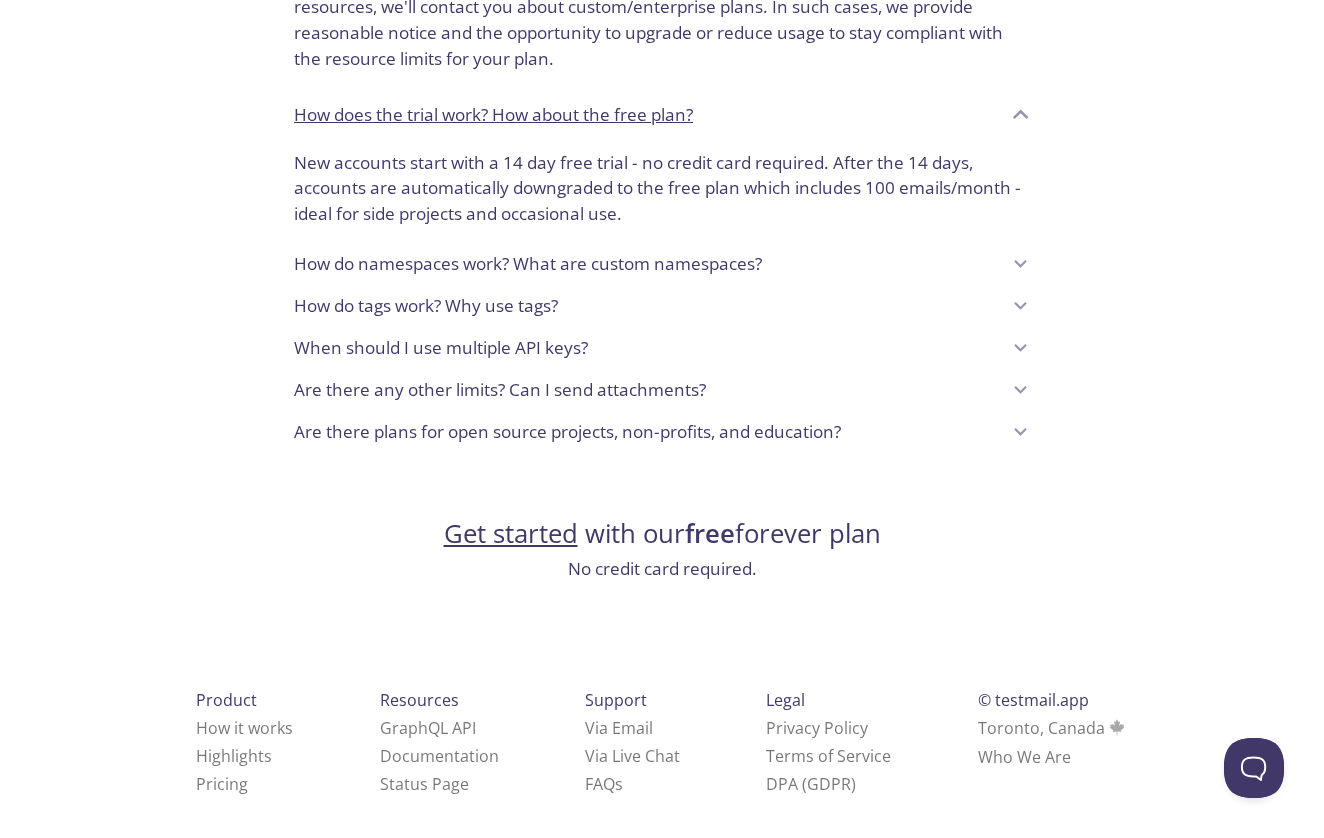 scroll, scrollTop: 1596, scrollLeft: 0, axis: vertical 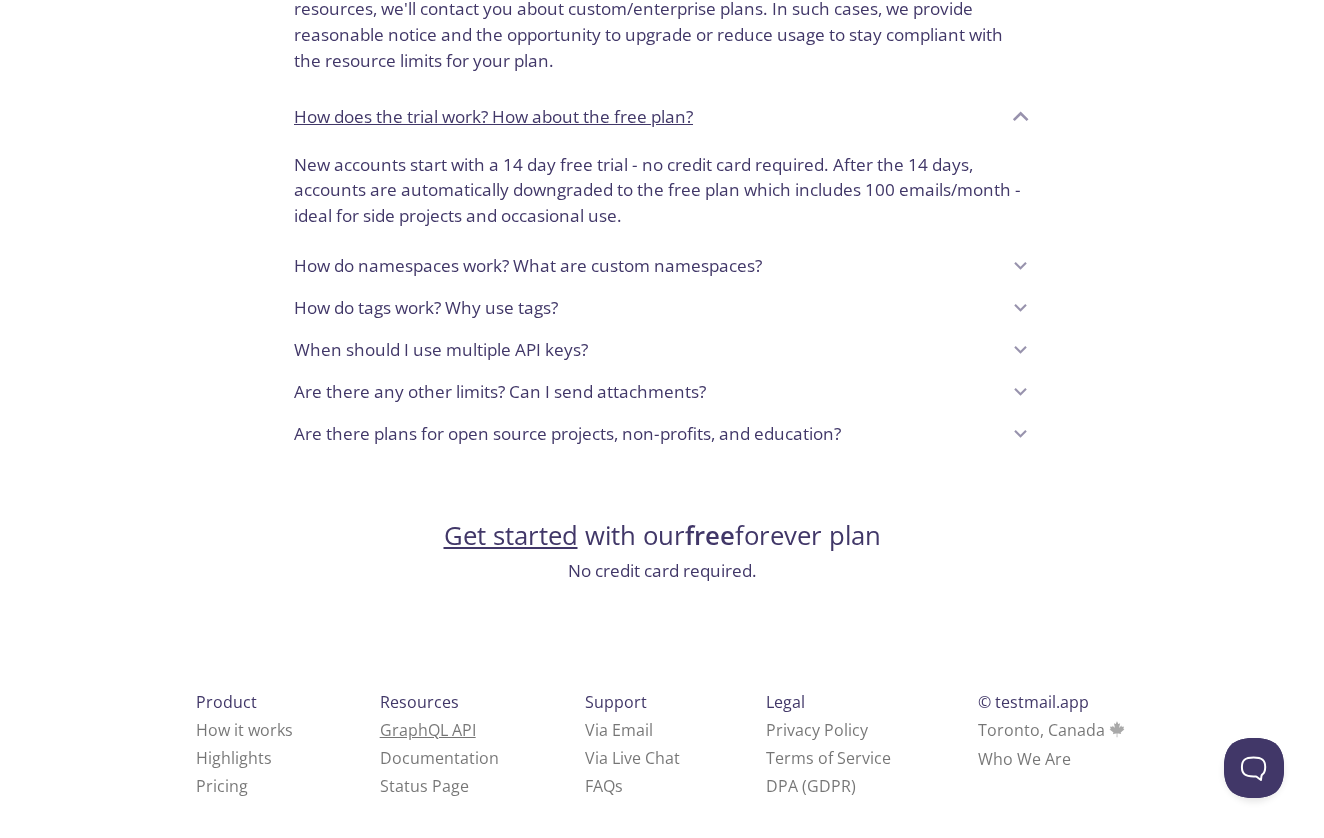 click on "GraphQL API" at bounding box center [428, 730] 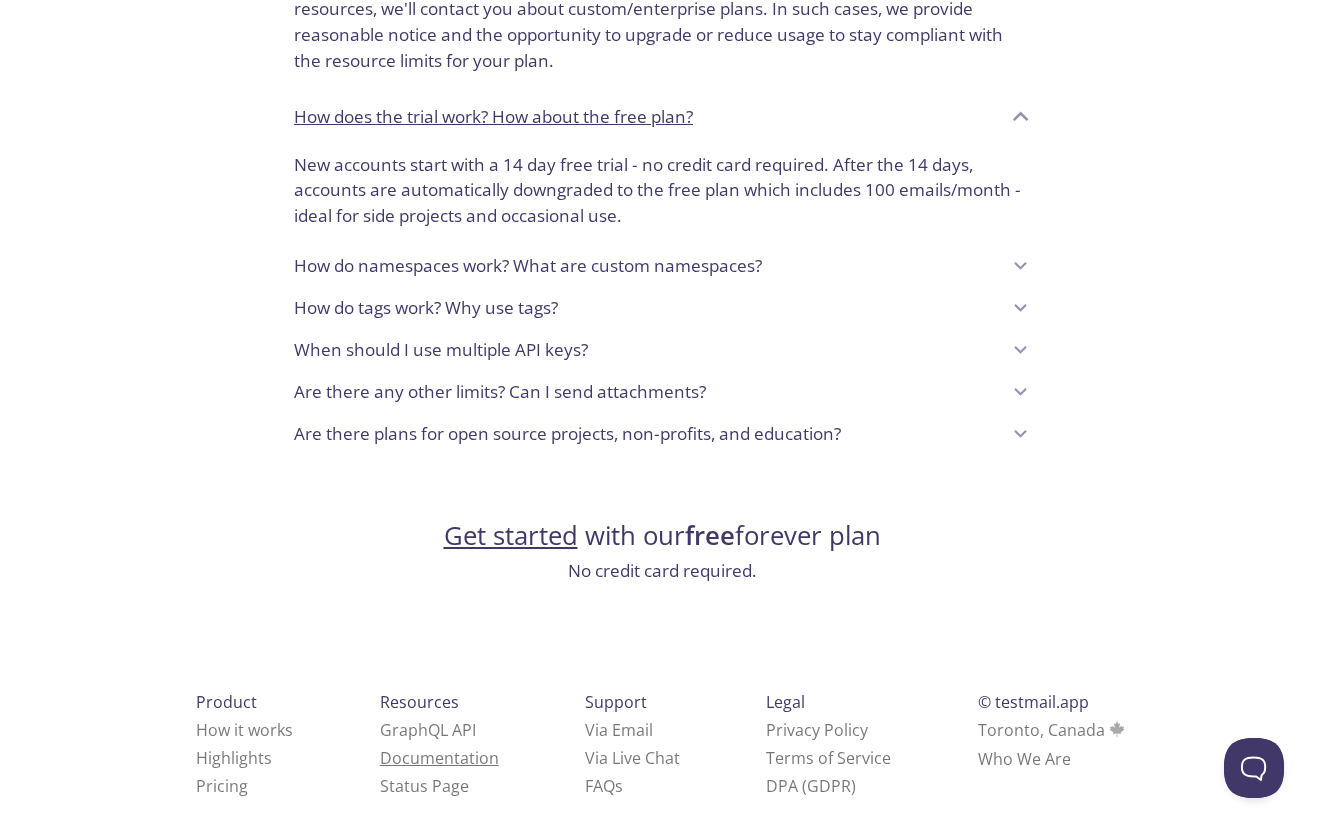 click on "Documentation" at bounding box center [439, 758] 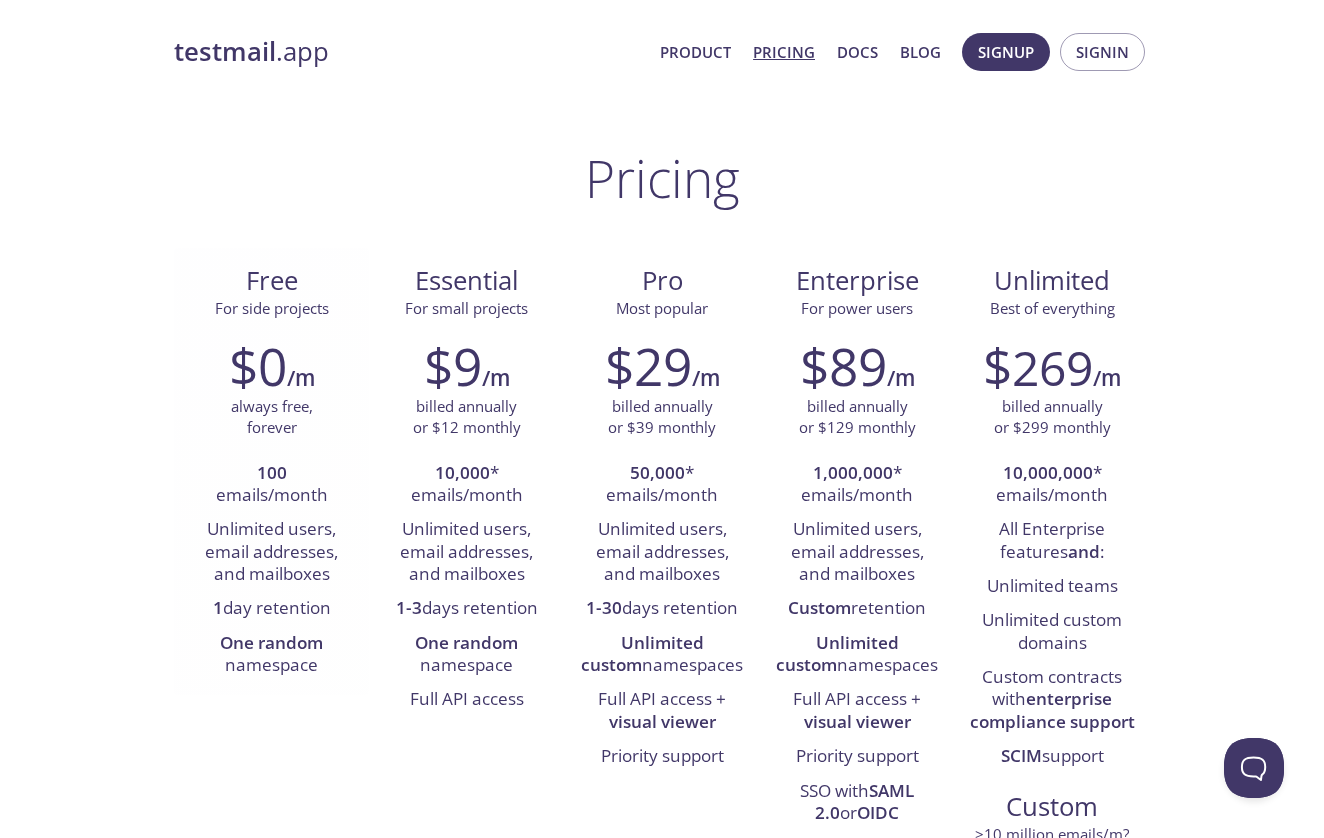scroll, scrollTop: 0, scrollLeft: 0, axis: both 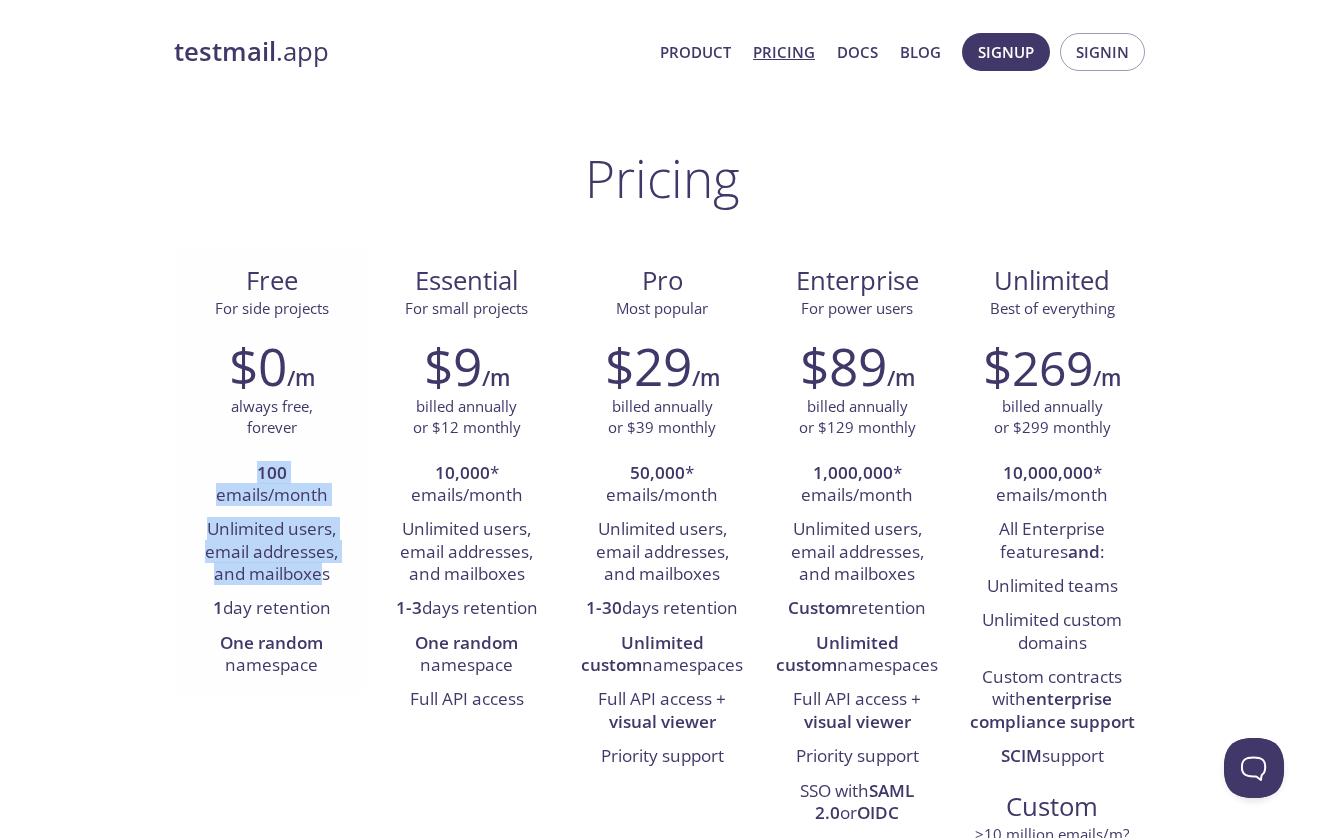 drag, startPoint x: 225, startPoint y: 488, endPoint x: 324, endPoint y: 575, distance: 131.7953 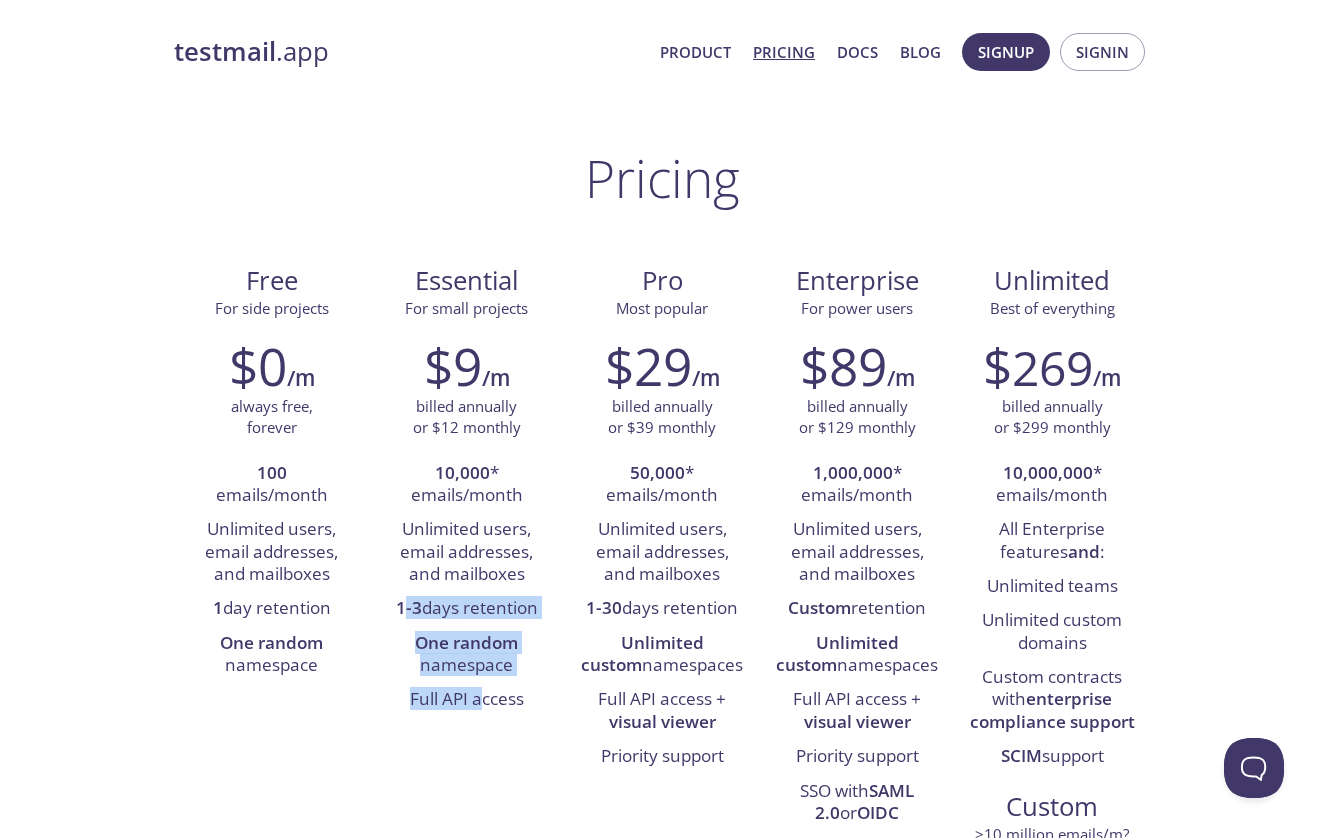 drag, startPoint x: 423, startPoint y: 617, endPoint x: 480, endPoint y: 692, distance: 94.20191 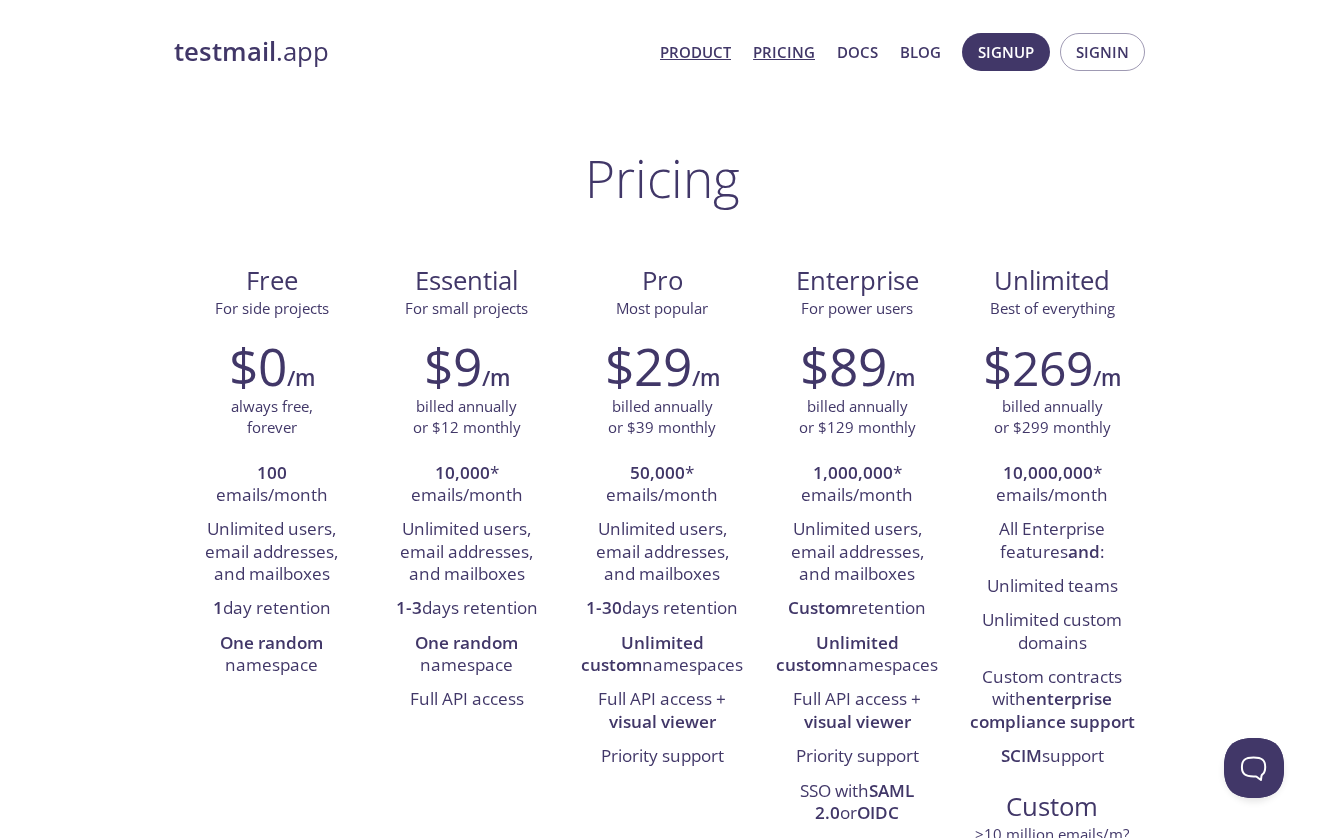 click on "Product" at bounding box center (695, 52) 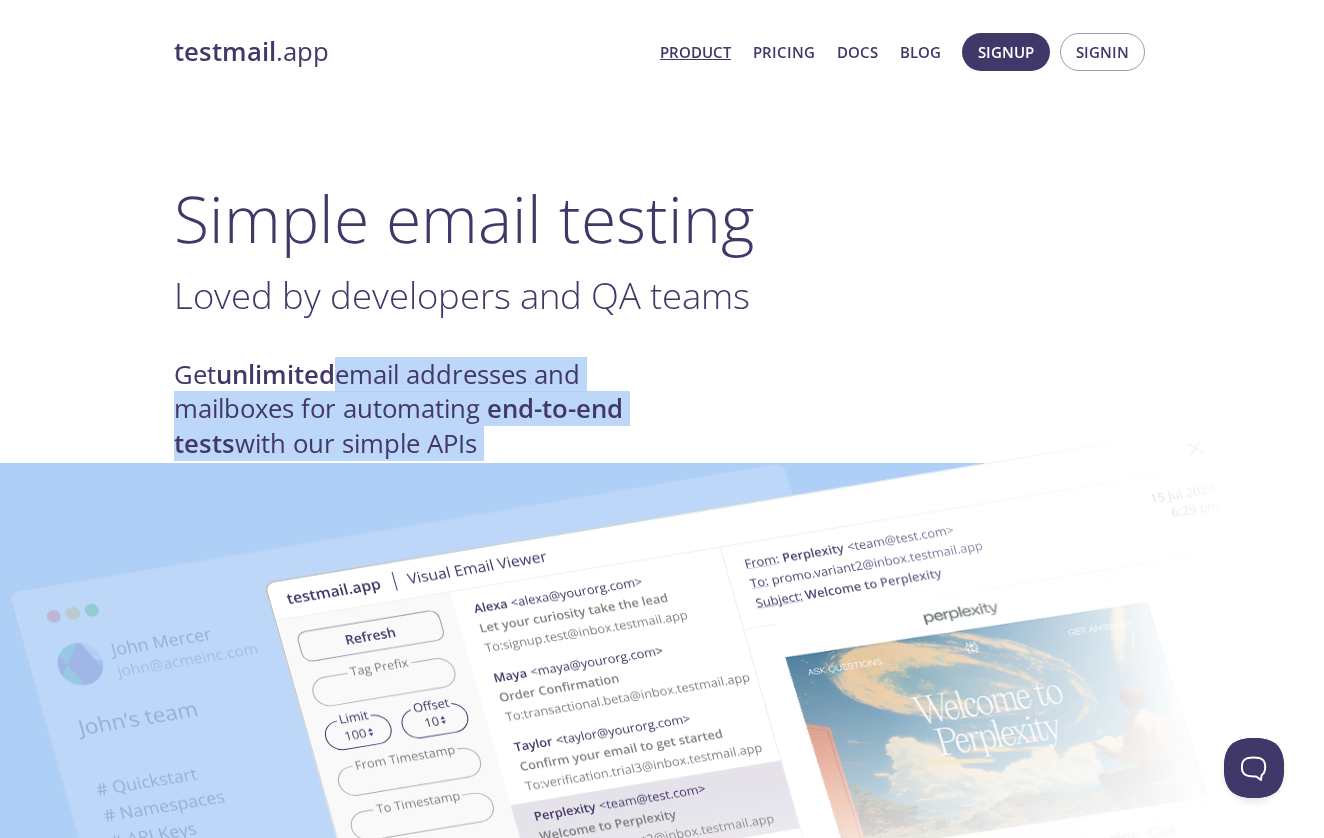drag, startPoint x: 344, startPoint y: 367, endPoint x: 561, endPoint y: 419, distance: 223.14345 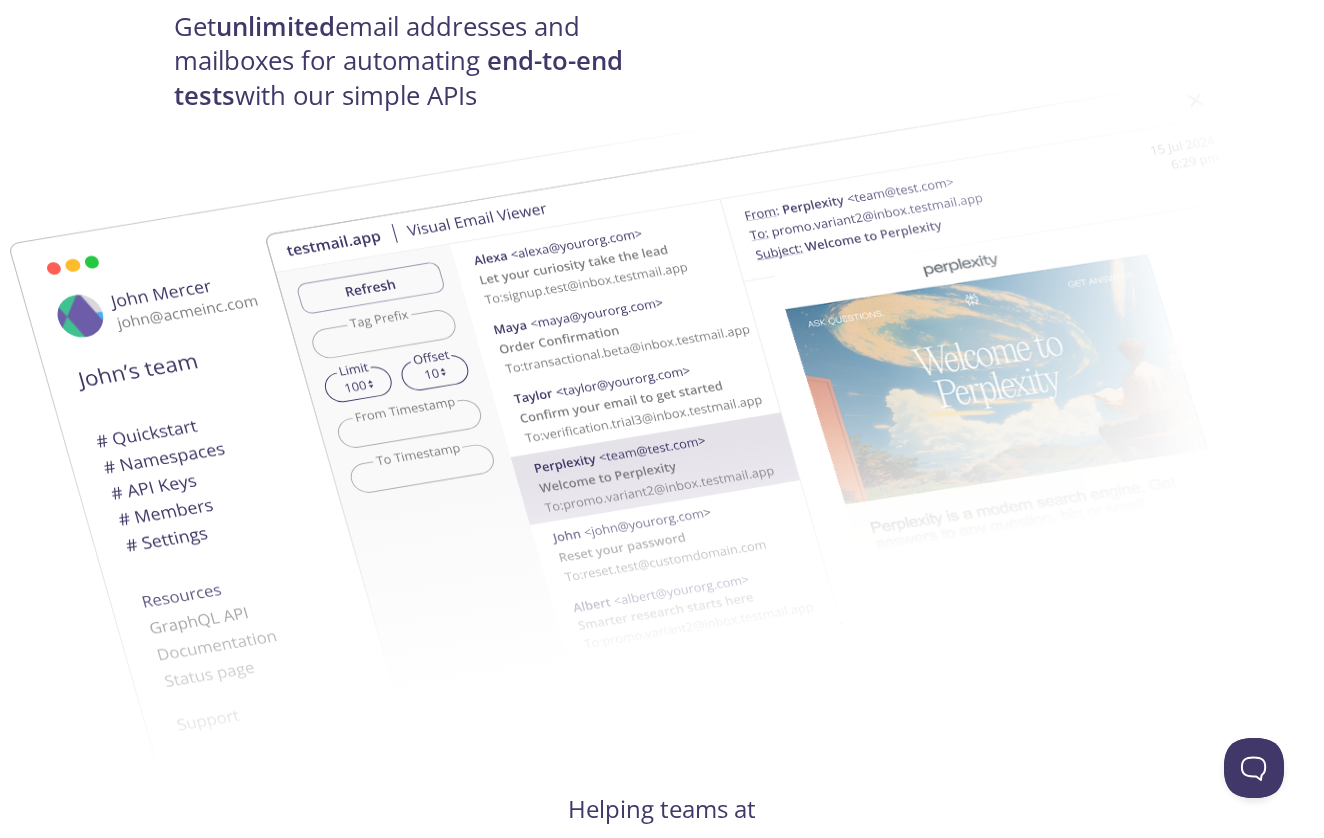 click at bounding box center [804, 388] 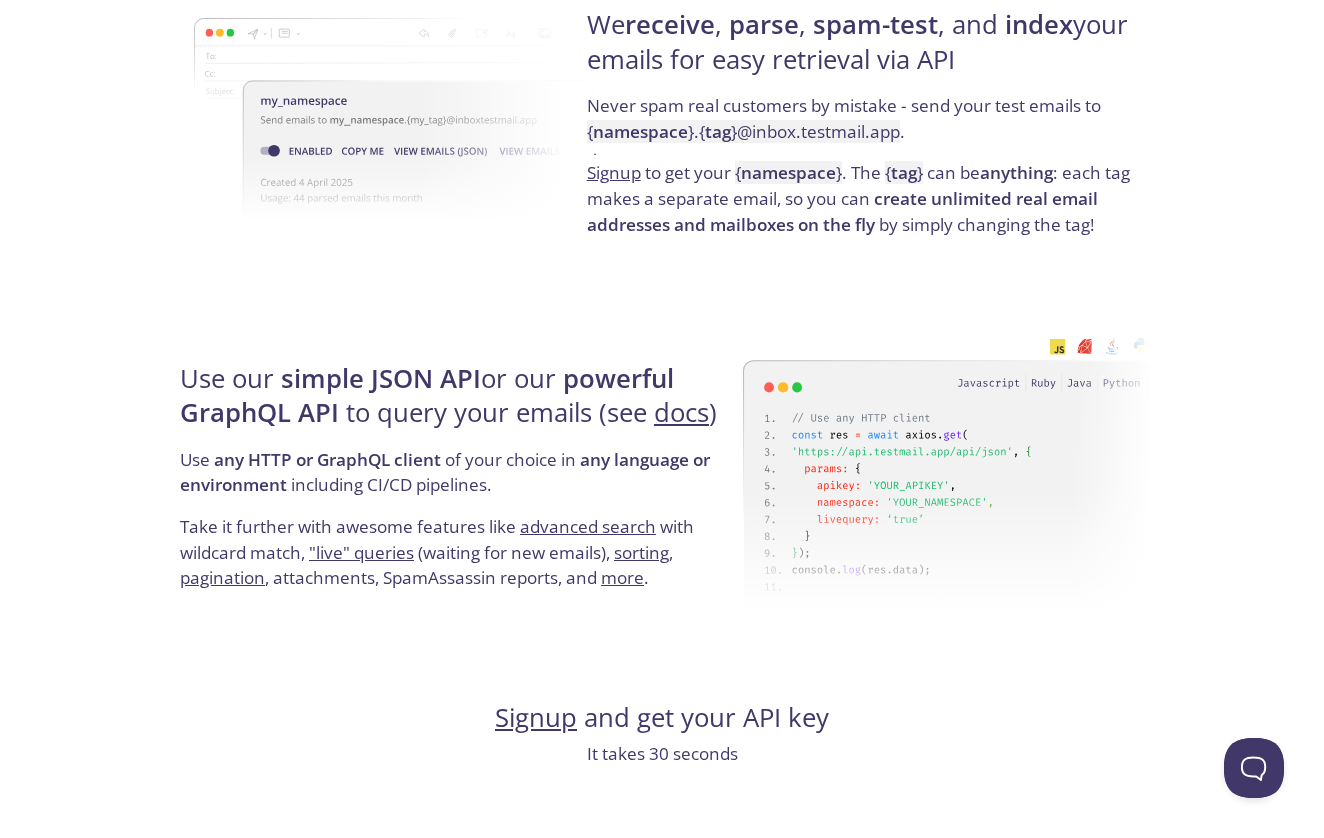 click on "Signup" at bounding box center (536, 717) 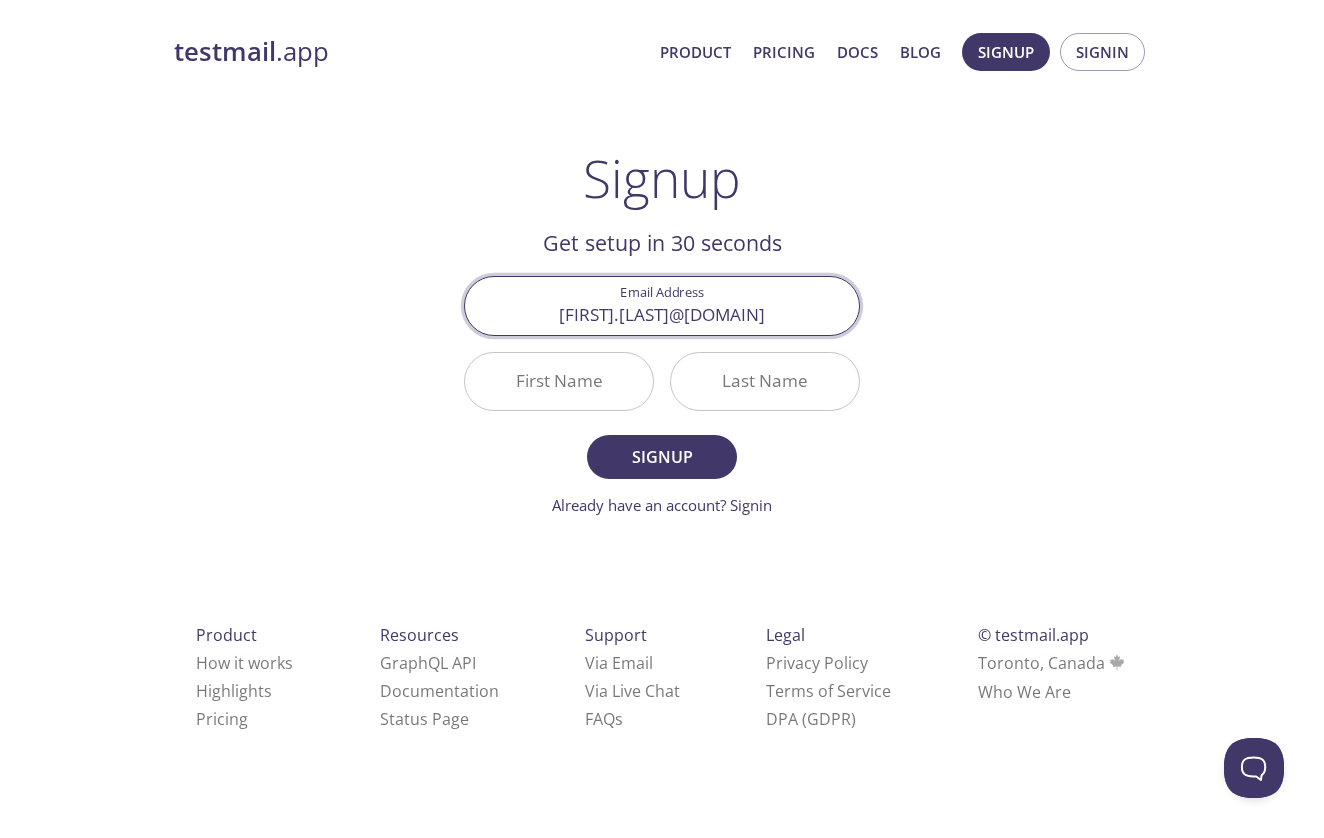 type on "[FIRST].[LAST]@[DOMAIN]" 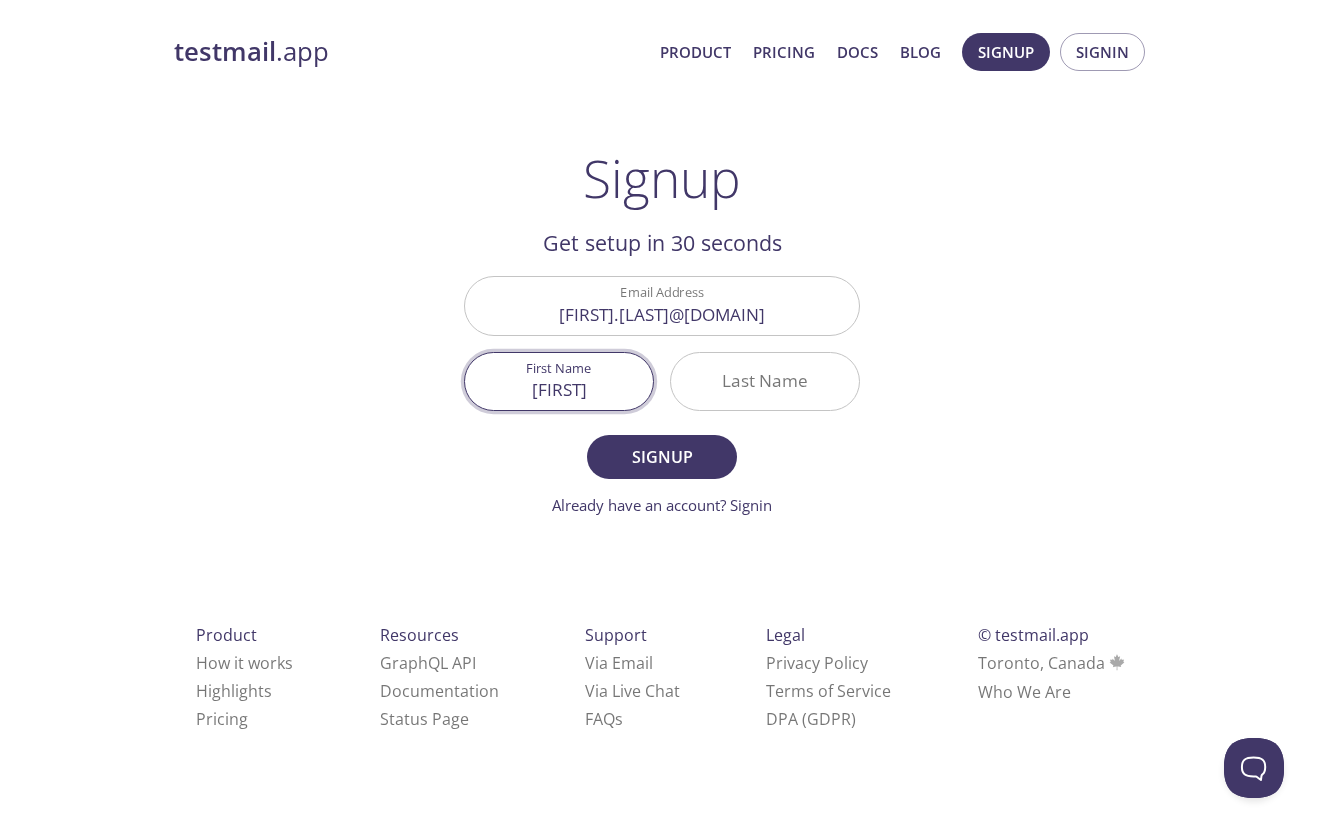 type on "[FIRST]" 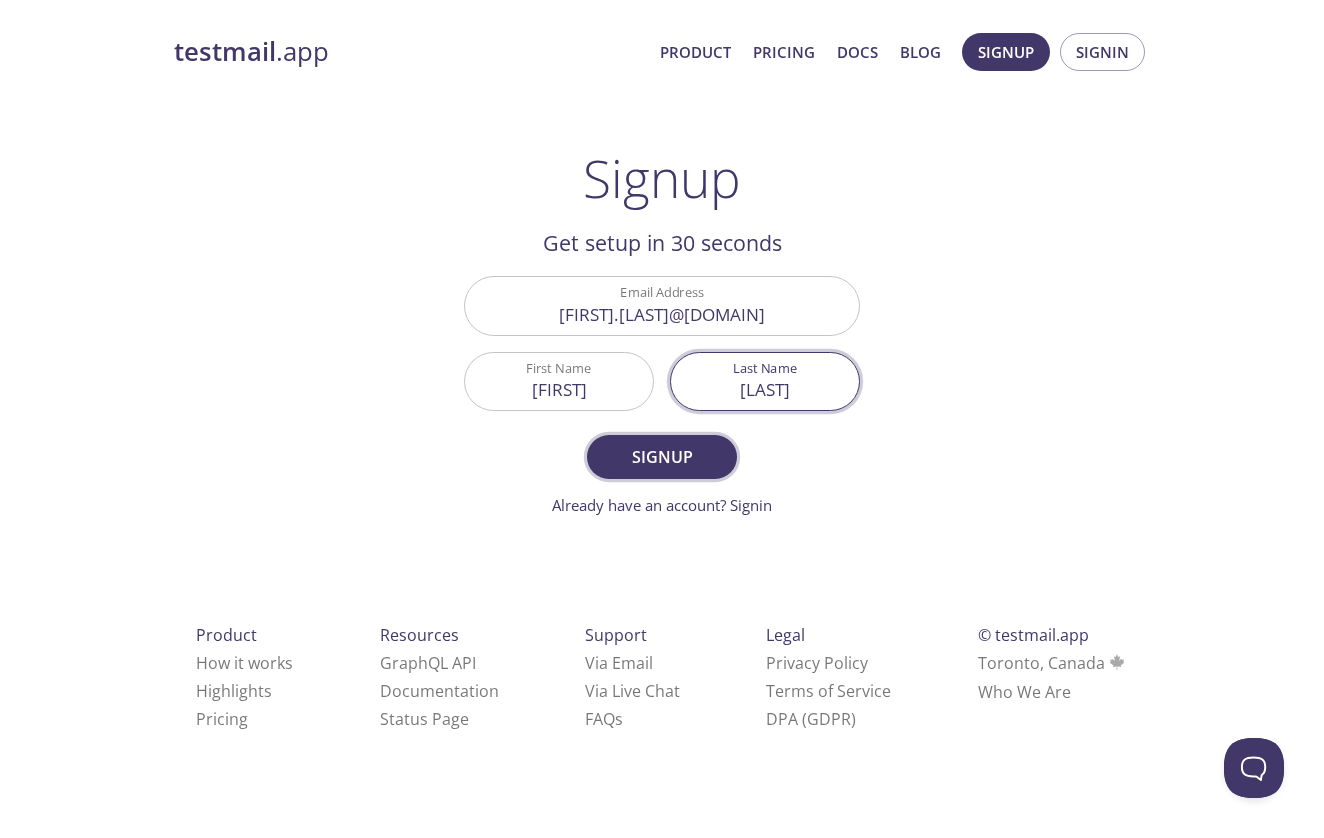 type on "[LAST]" 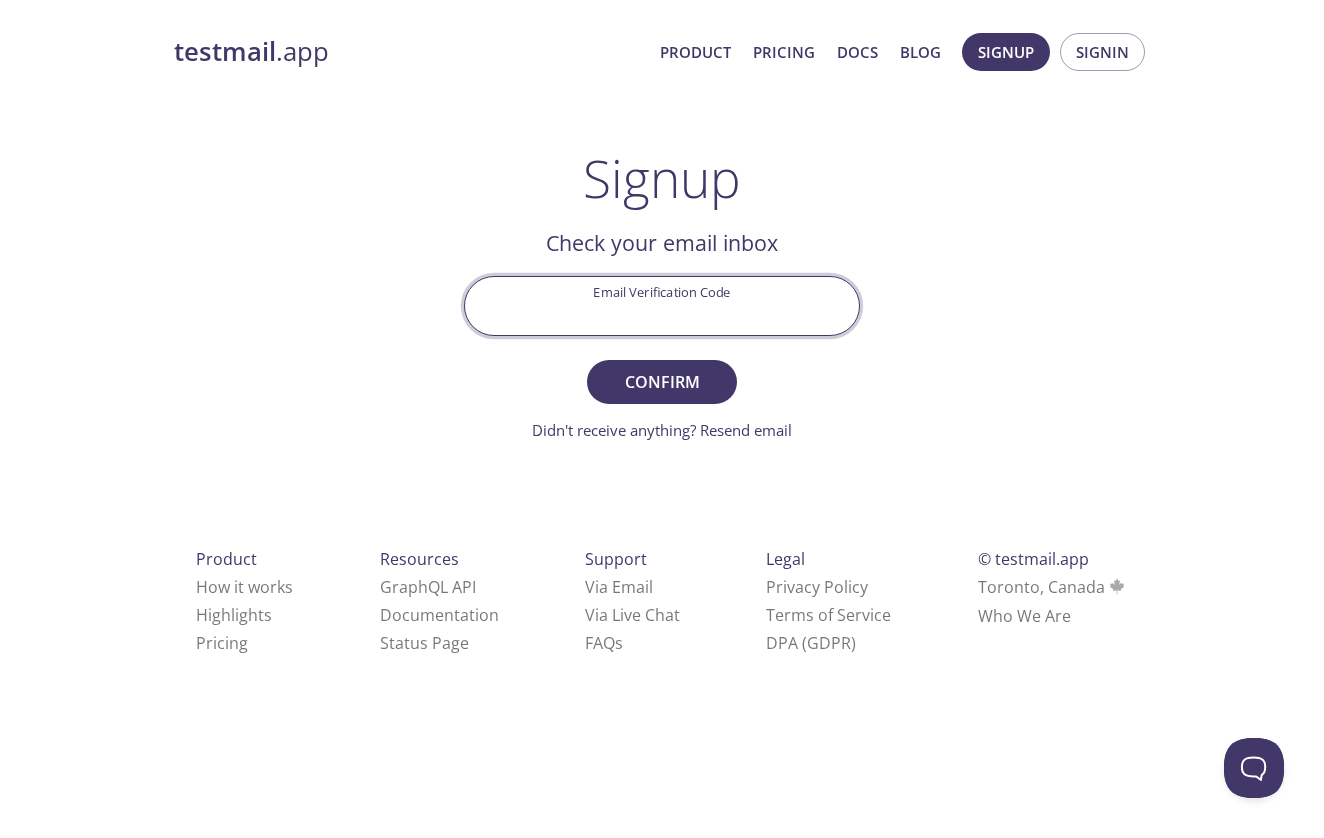 click on "Email Verification Code" at bounding box center [662, 305] 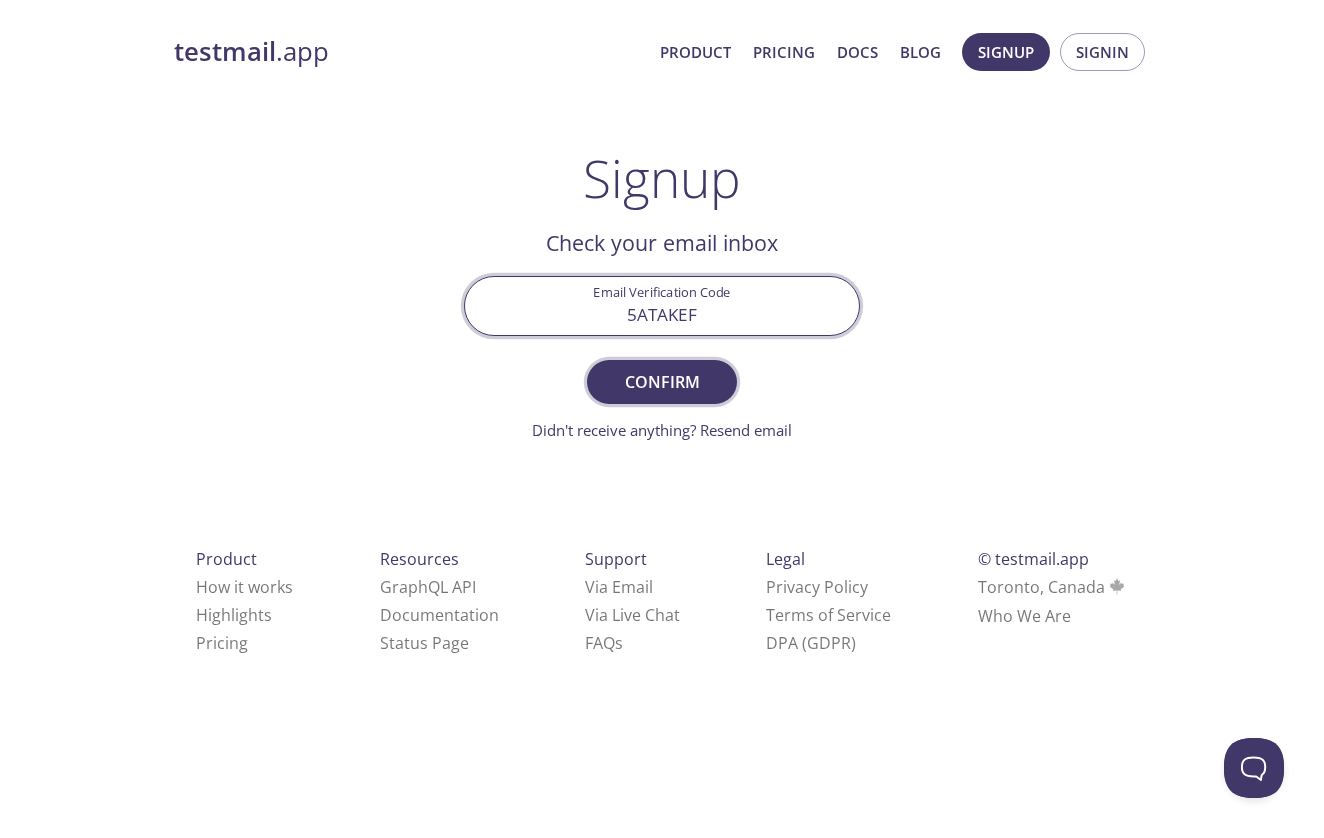 type on "5ATAKEF" 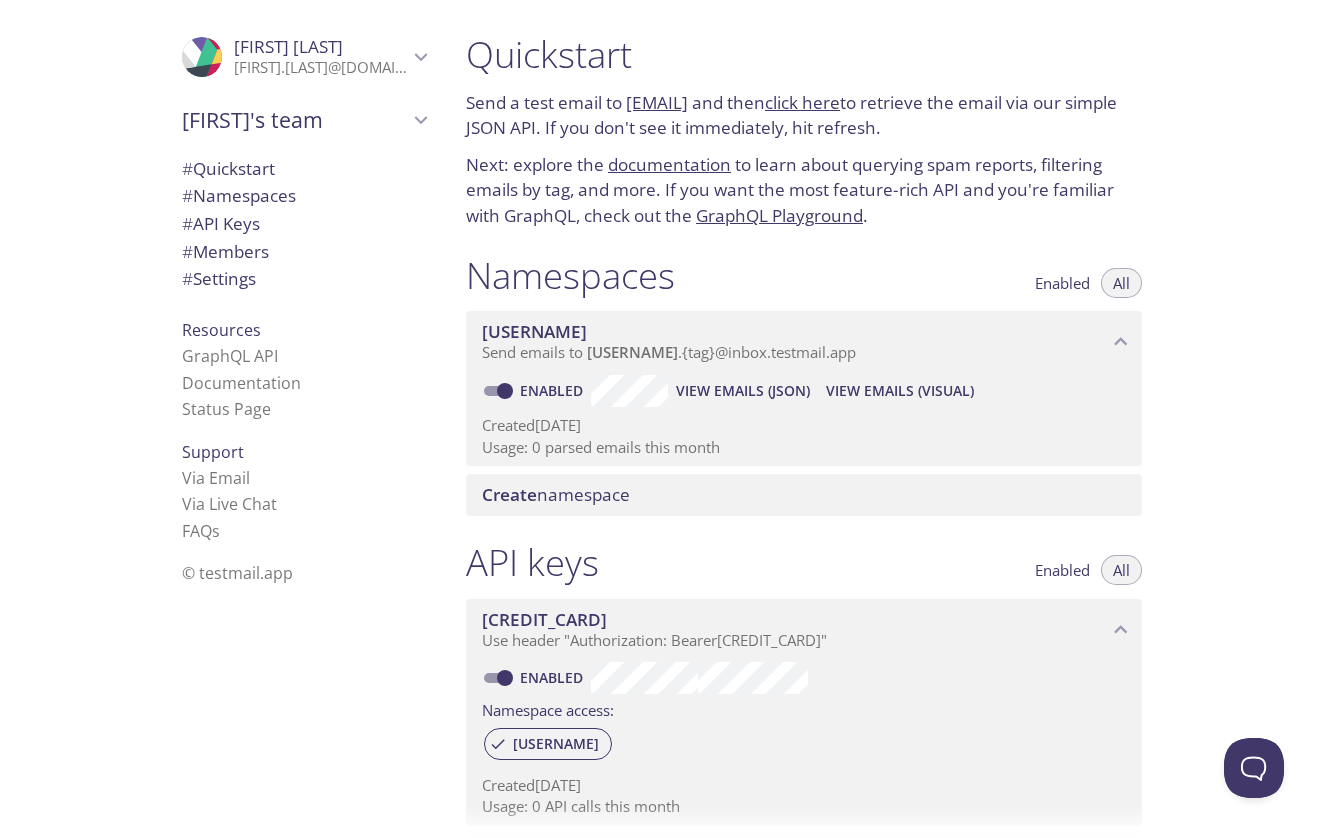 scroll, scrollTop: 0, scrollLeft: 0, axis: both 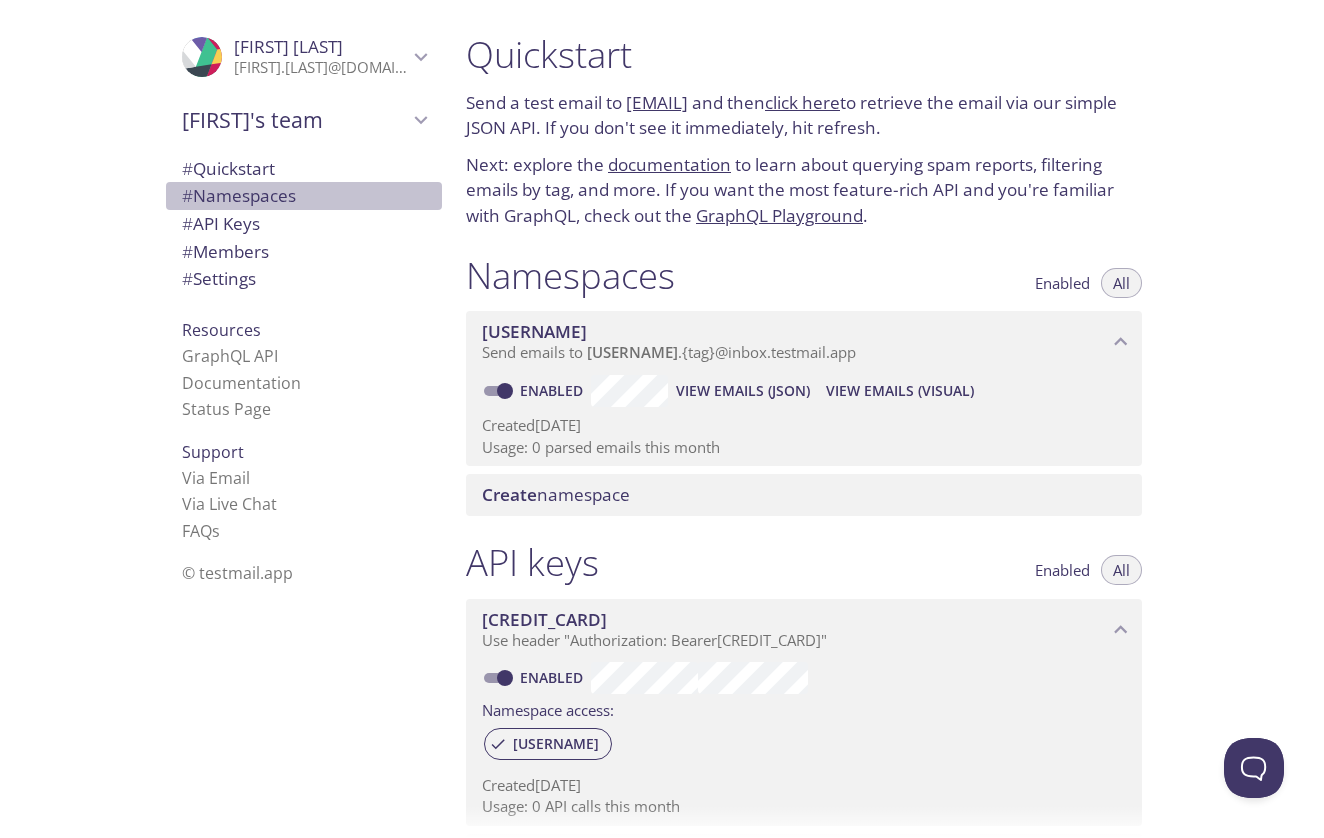 click on "#  Namespaces" at bounding box center [239, 195] 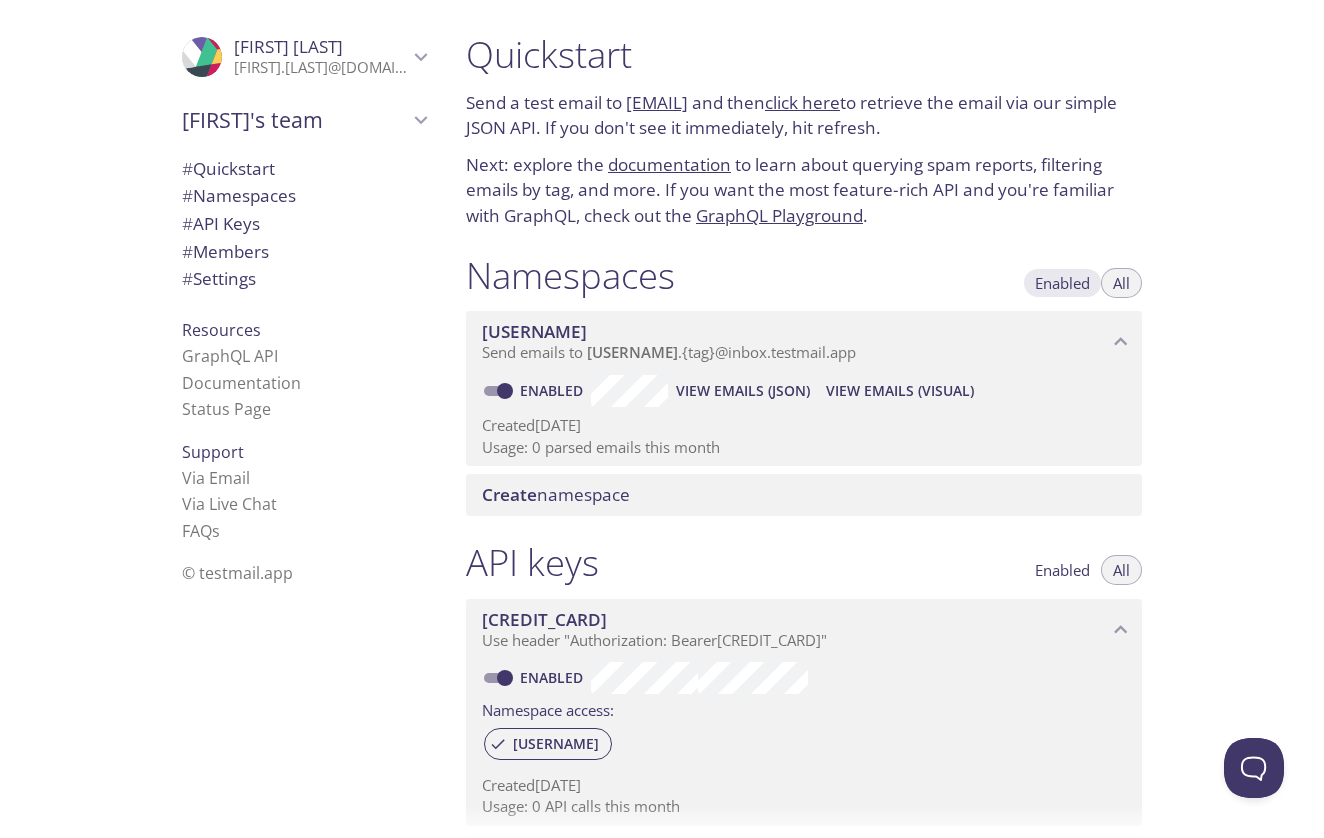 click on "Enabled" at bounding box center (1062, 283) 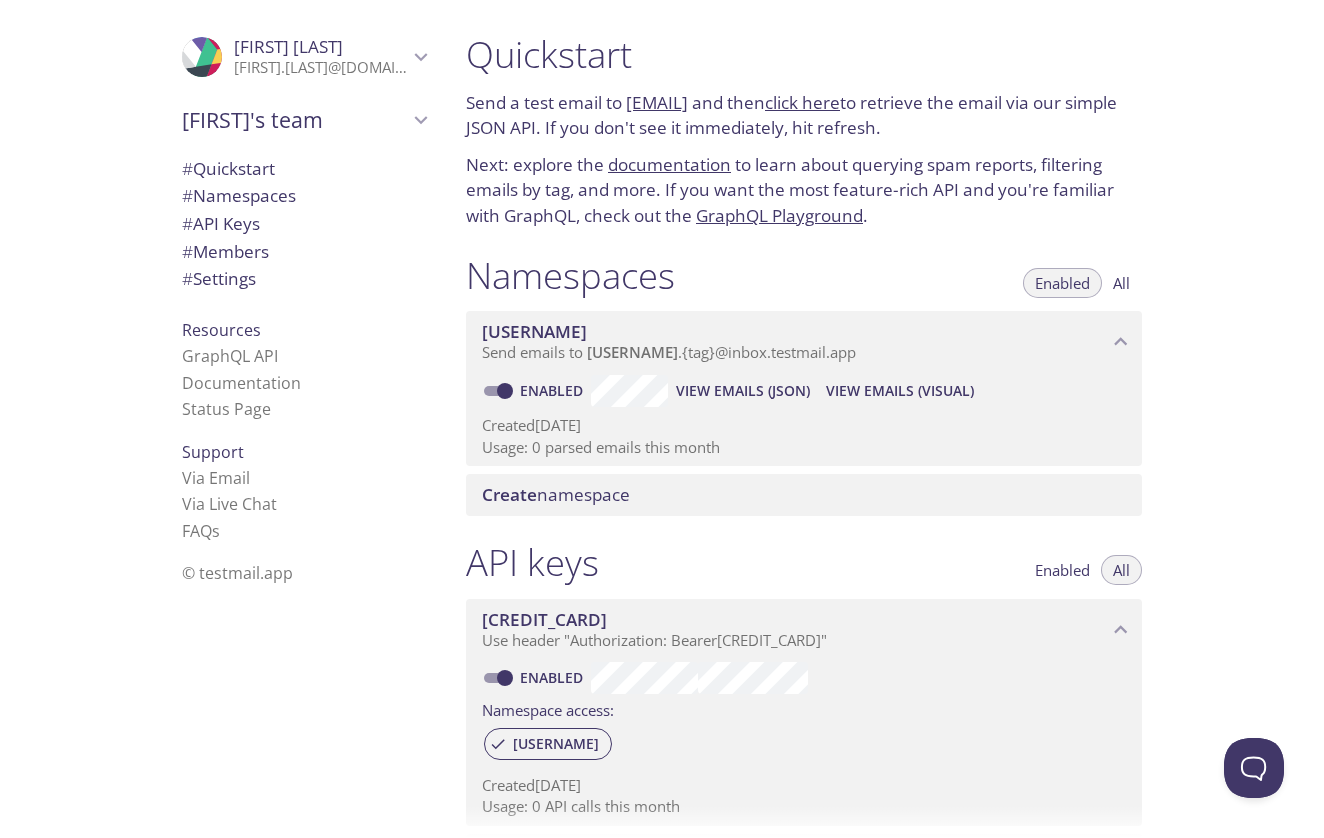 click on "All" at bounding box center (1121, 283) 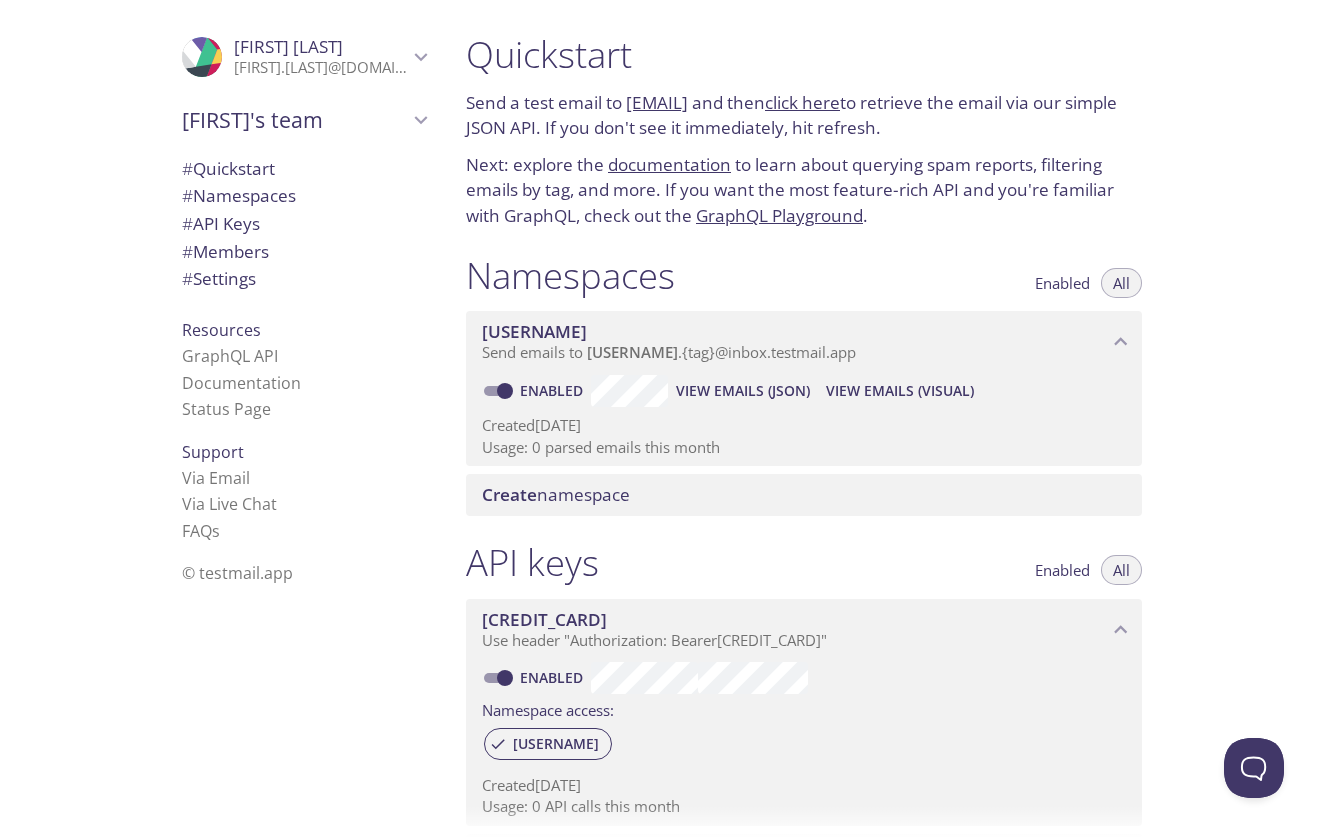 click on "Create  namespace" at bounding box center [556, 494] 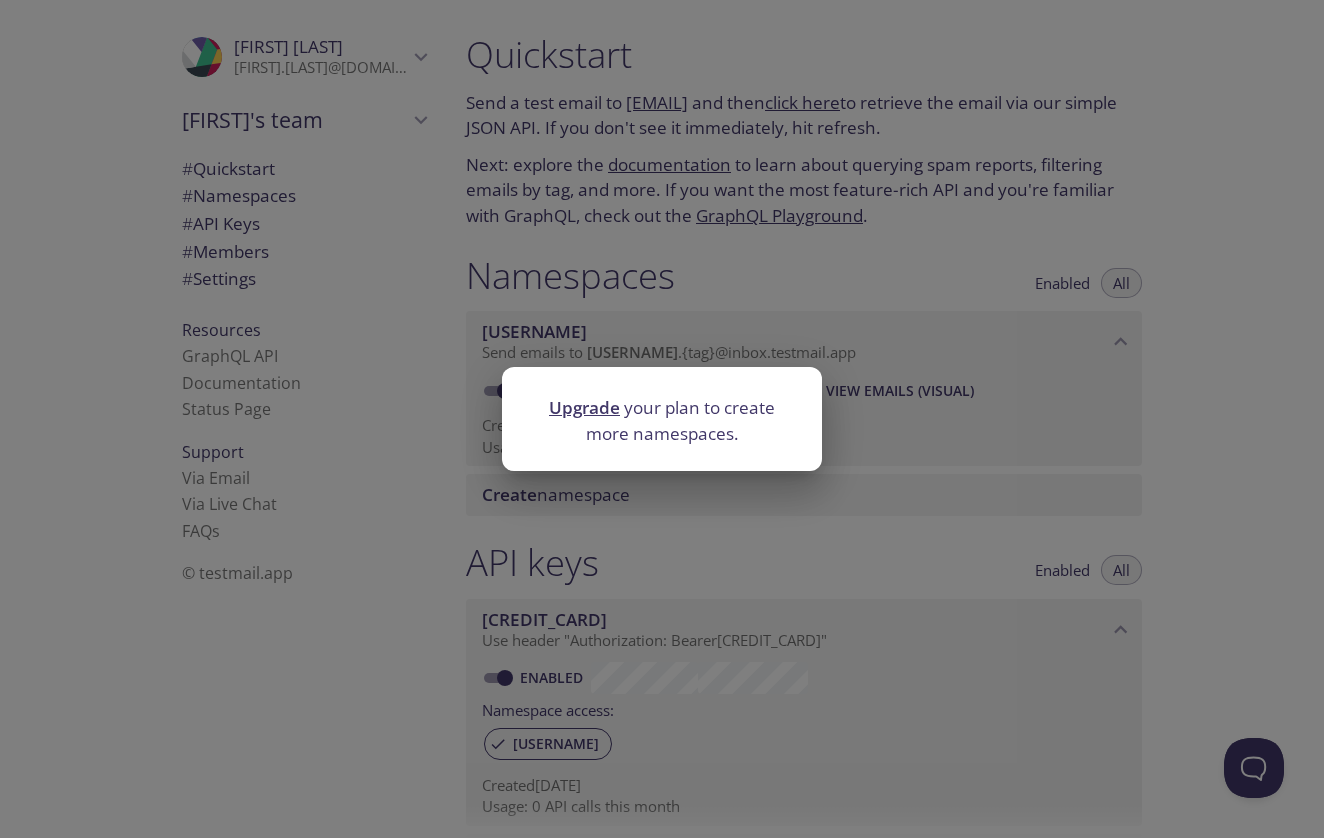 click on "Upgrade   your plan to create more namespaces." at bounding box center [662, 419] 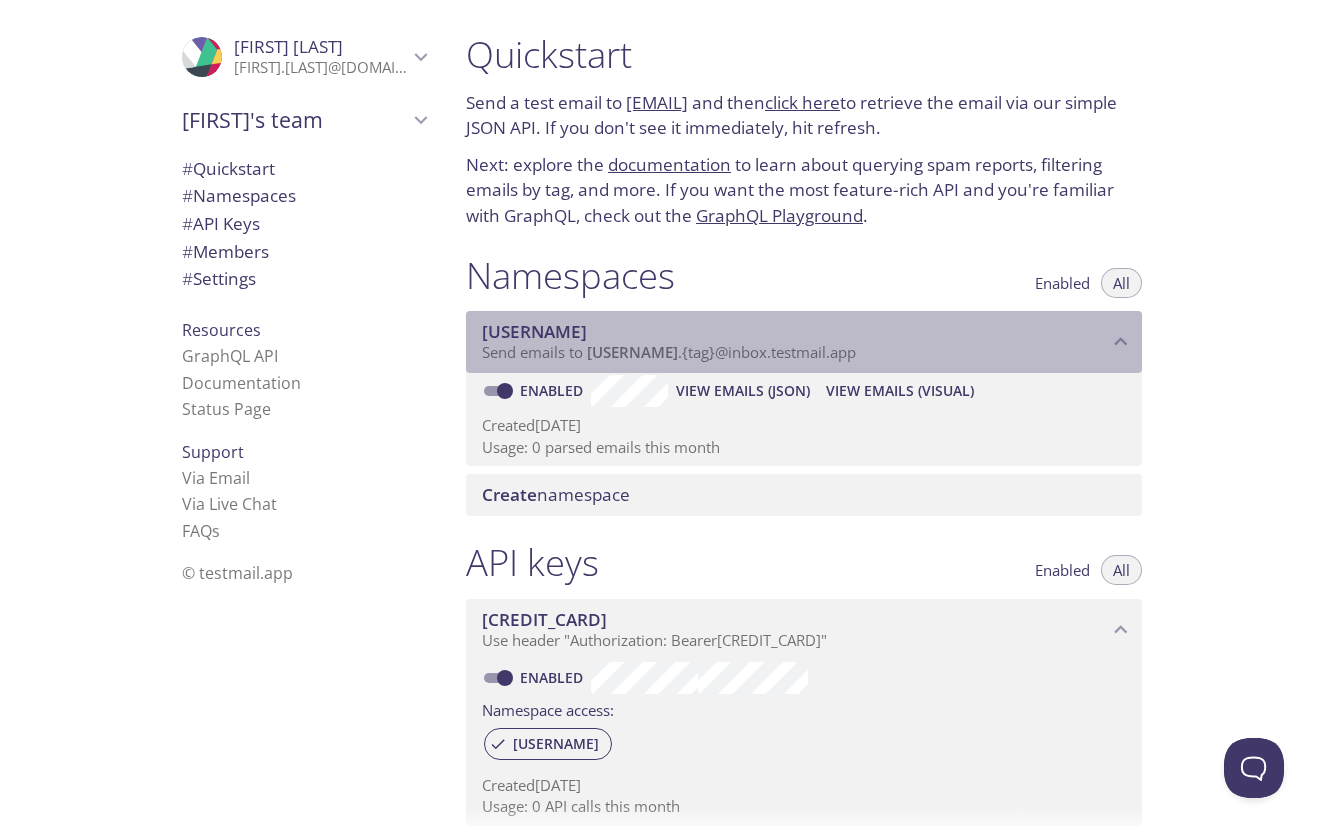 click on "[USERNAME]" at bounding box center [534, 331] 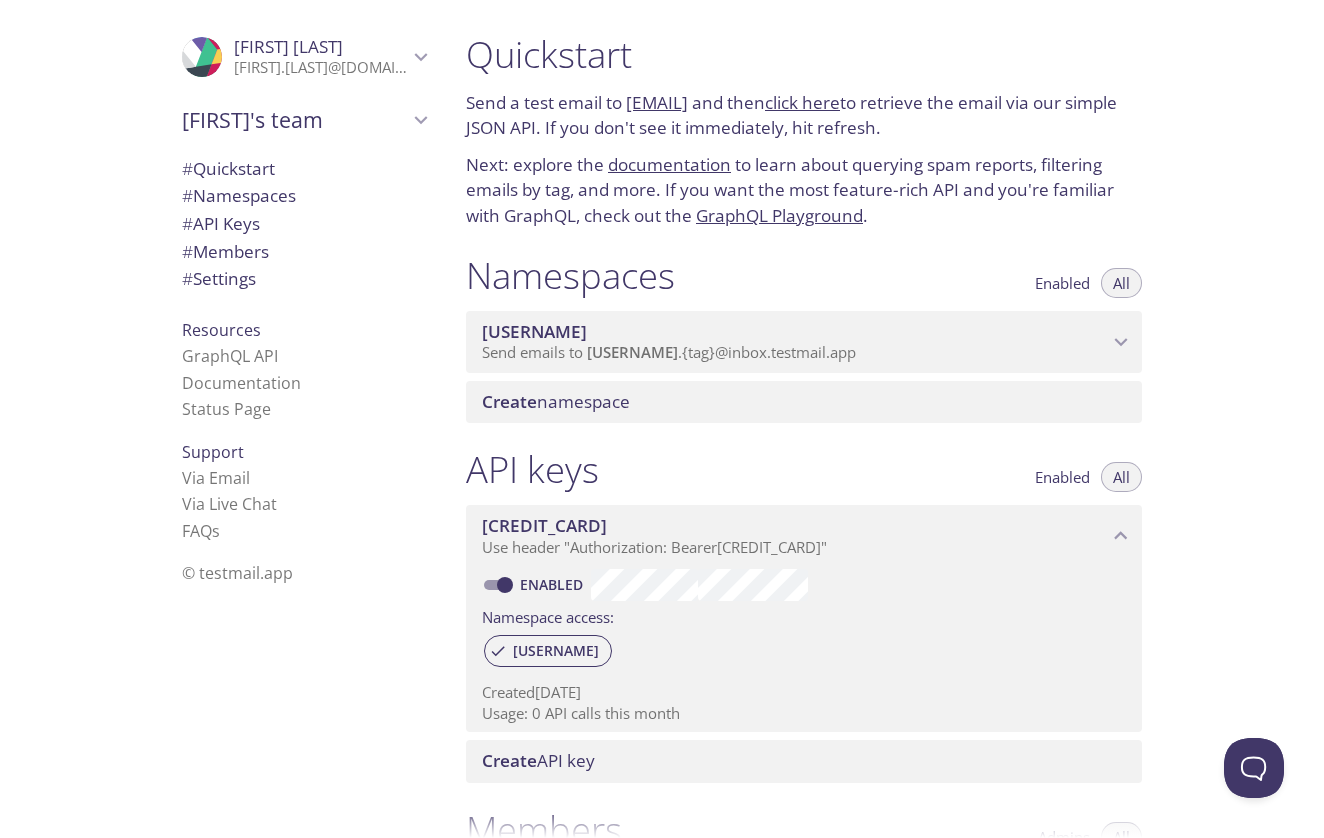 click on "[USERNAME]" at bounding box center [795, 332] 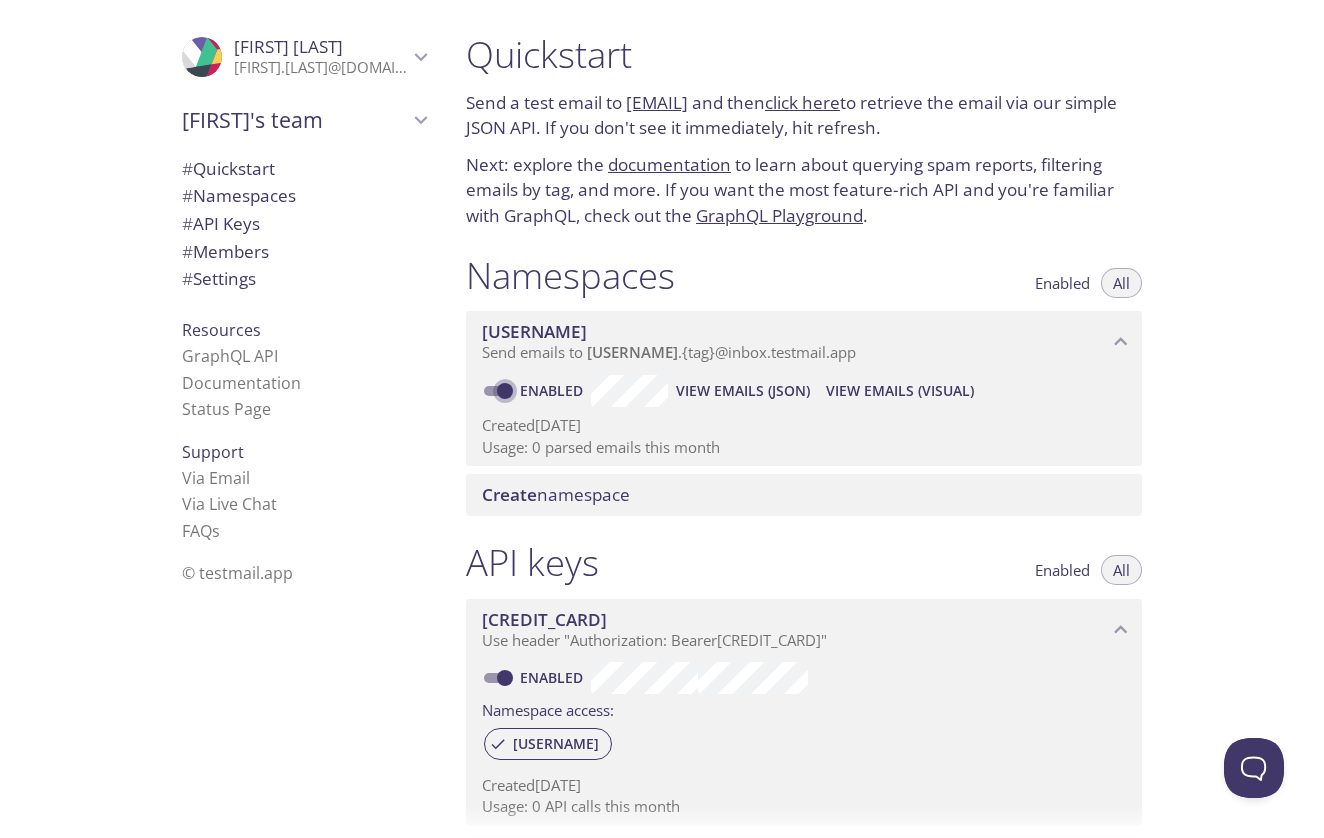 click on "Enabled" at bounding box center [505, 391] 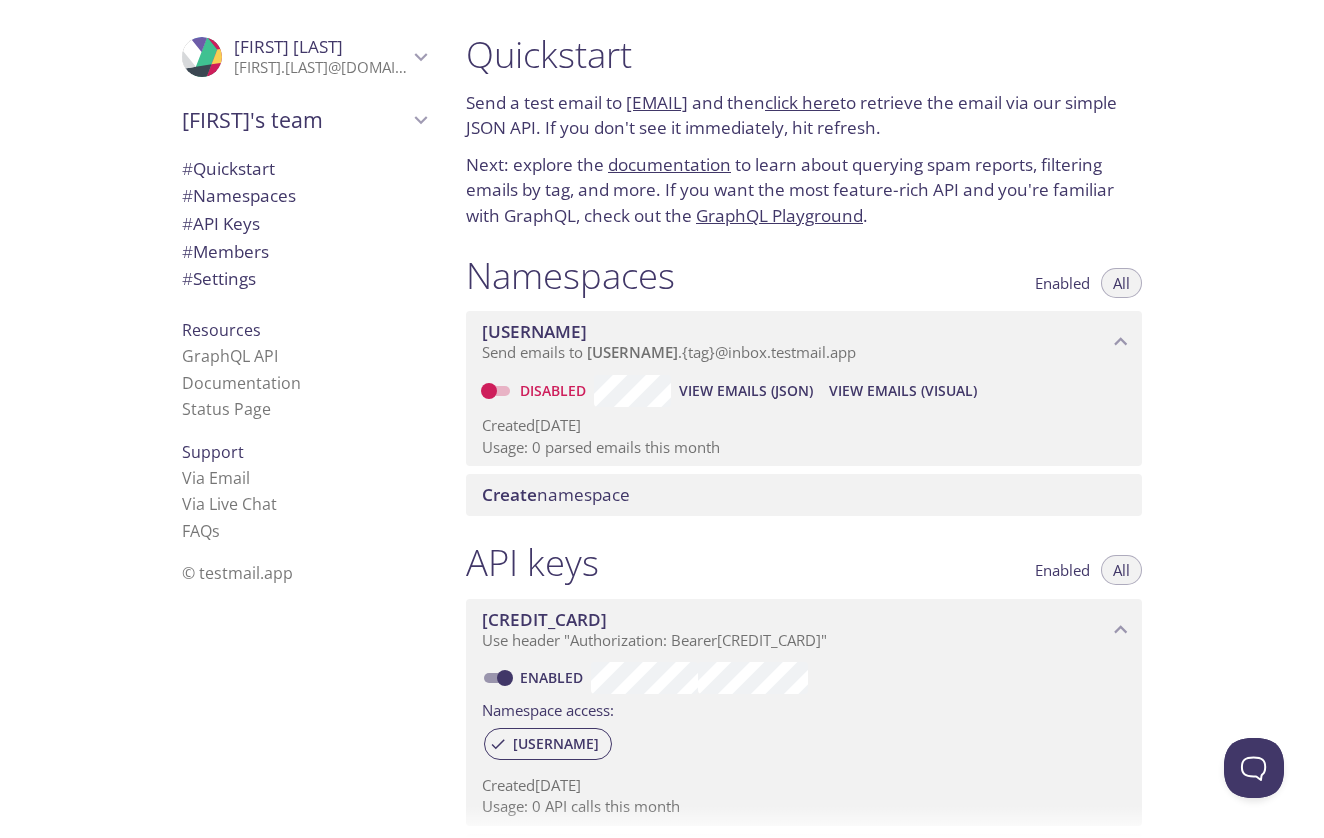 click on "Disabled View Emails (JSON) View Emails (Visual)" at bounding box center [804, 391] 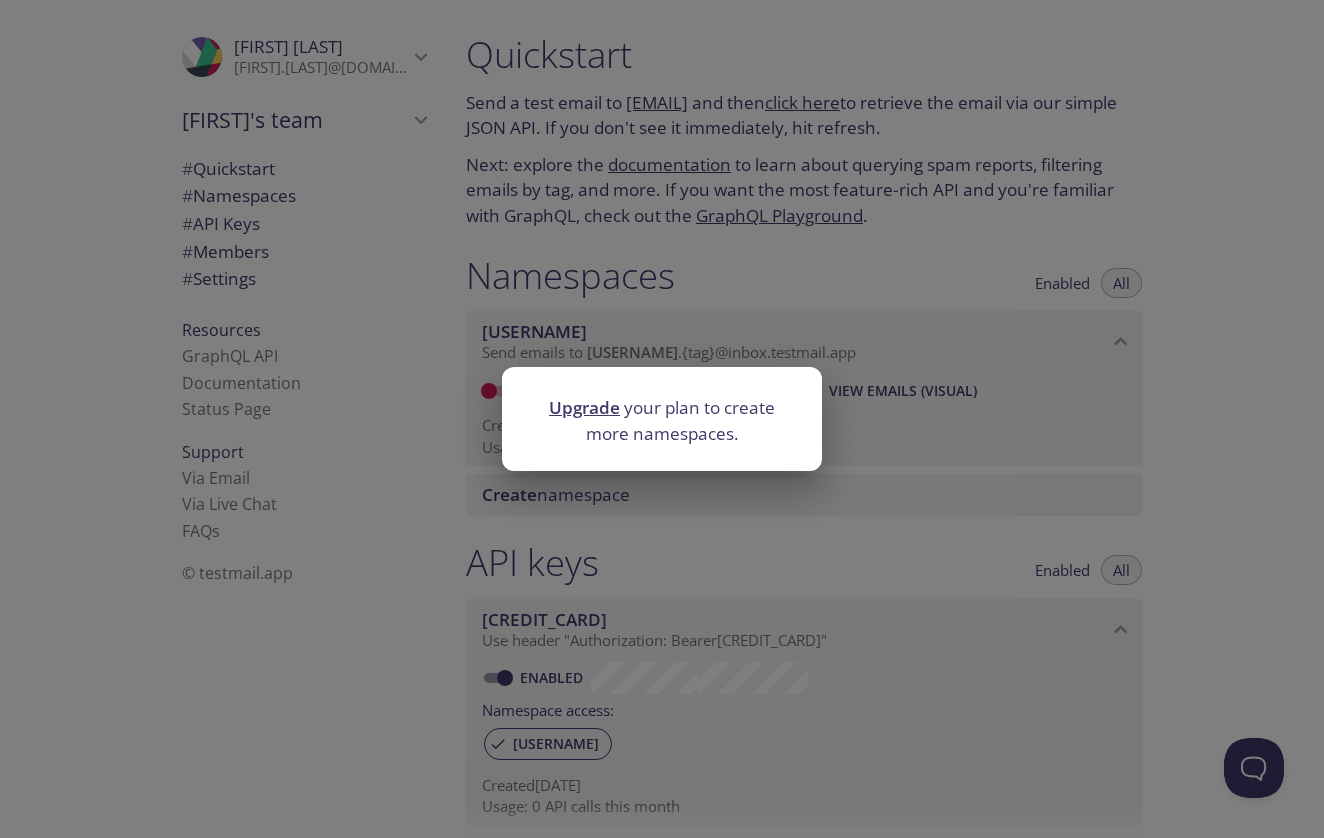 click on "Upgrade   your plan to create more namespaces." at bounding box center [662, 419] 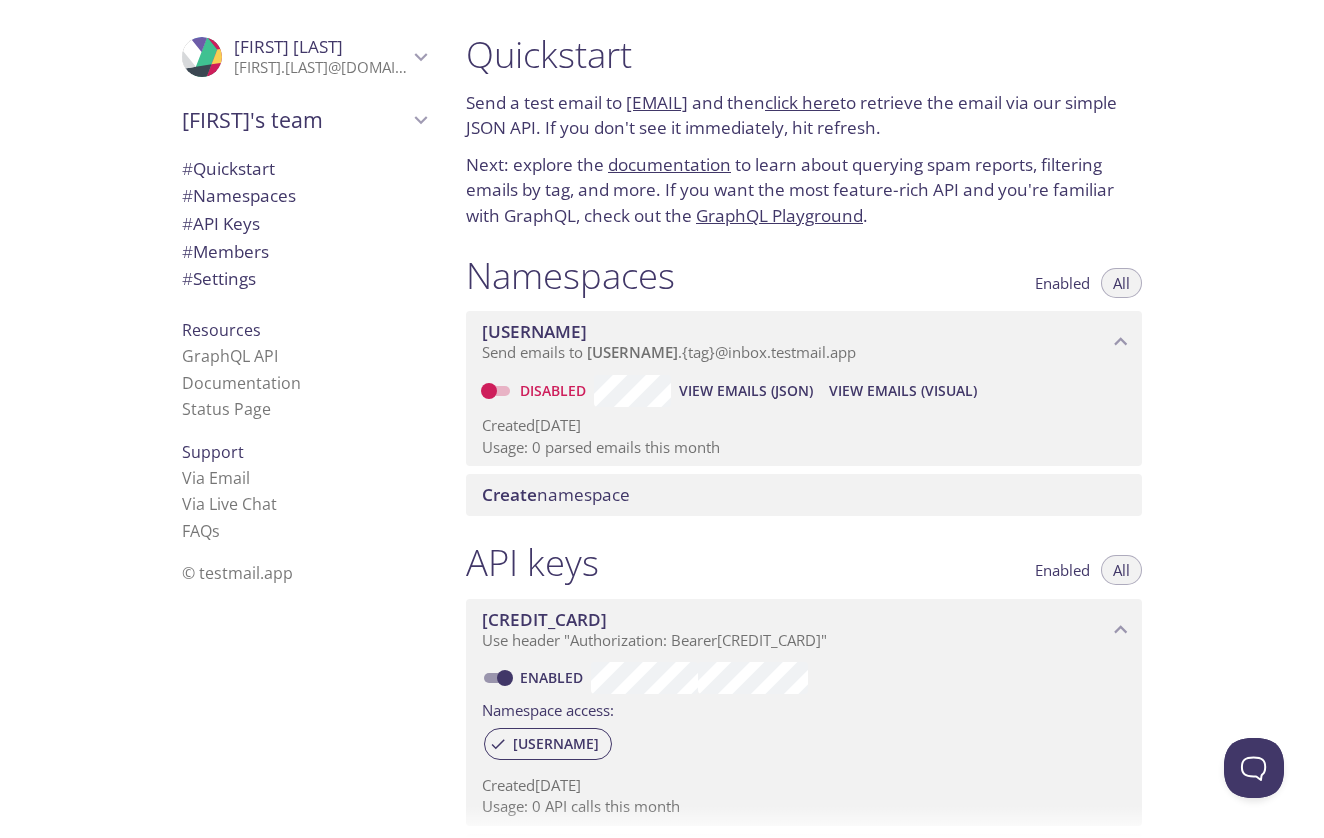 click on "Disabled" at bounding box center (489, 391) 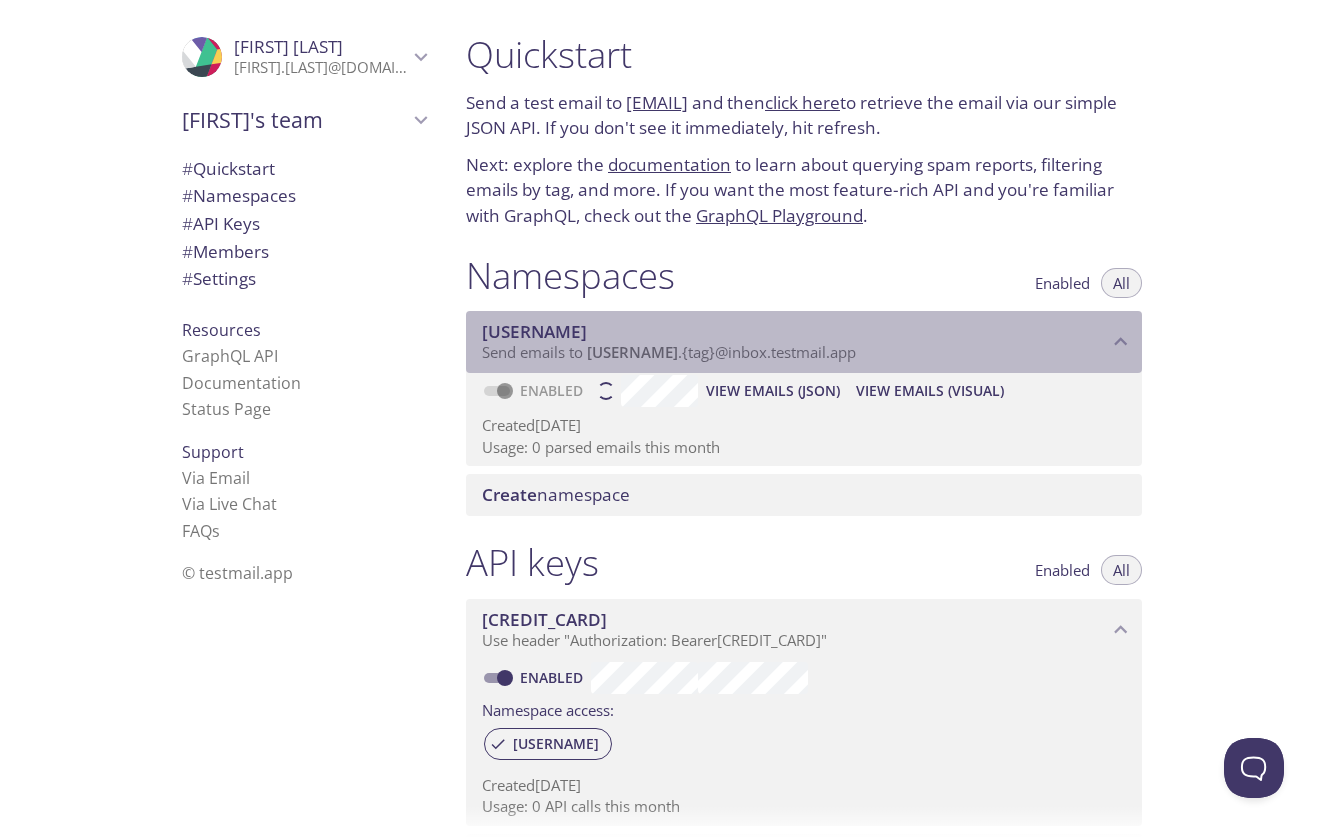 click on "[USERNAME]" at bounding box center [534, 331] 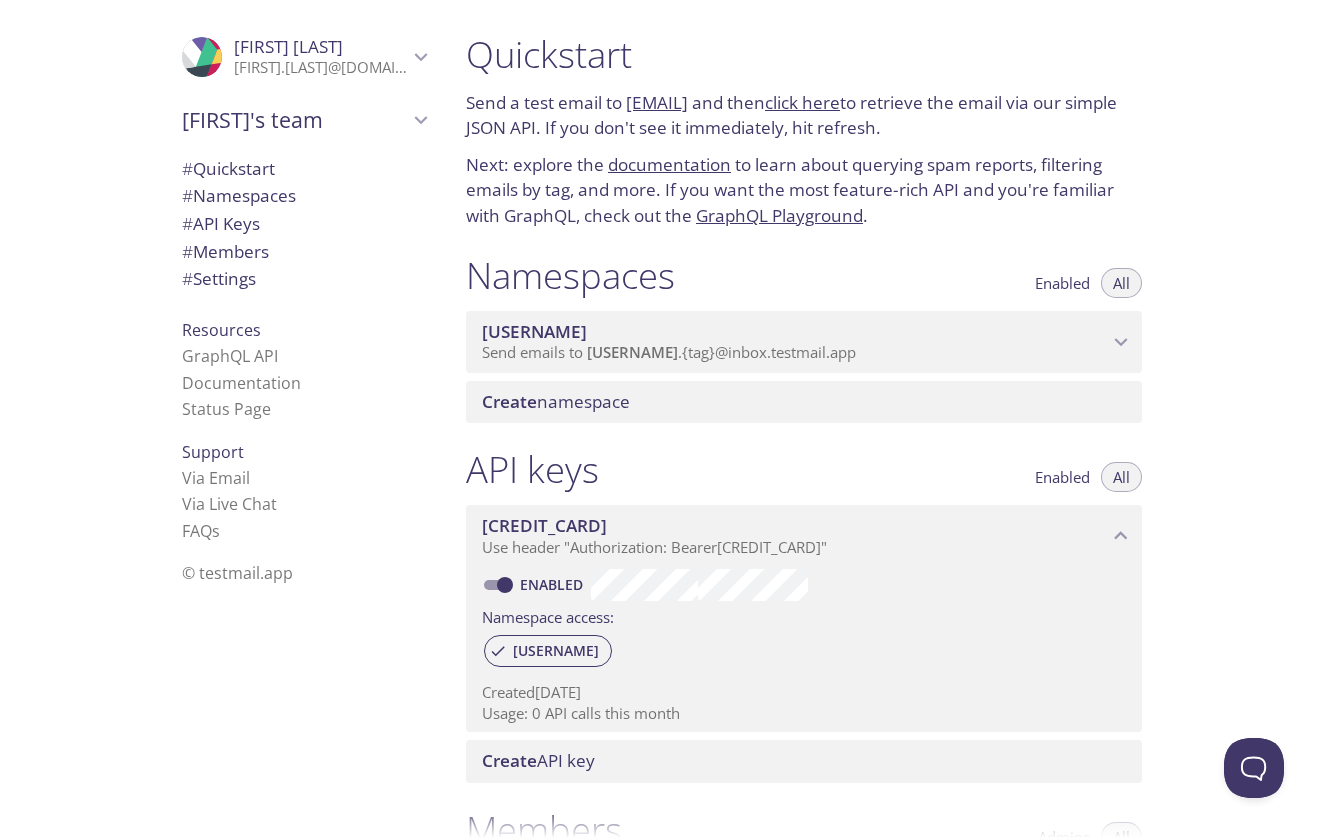 click on "[USERNAME]" at bounding box center [534, 331] 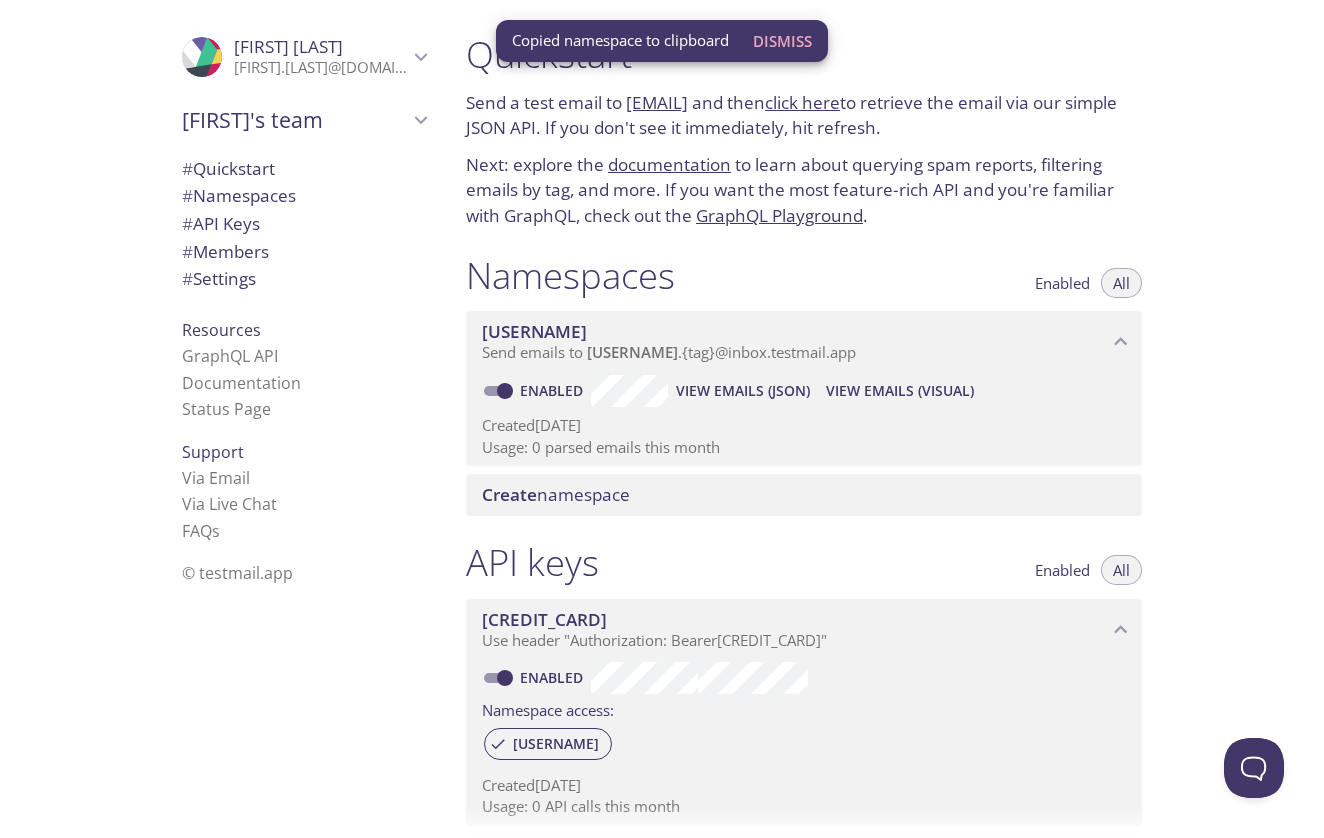 click on "View Emails (JSON)" at bounding box center [743, 391] 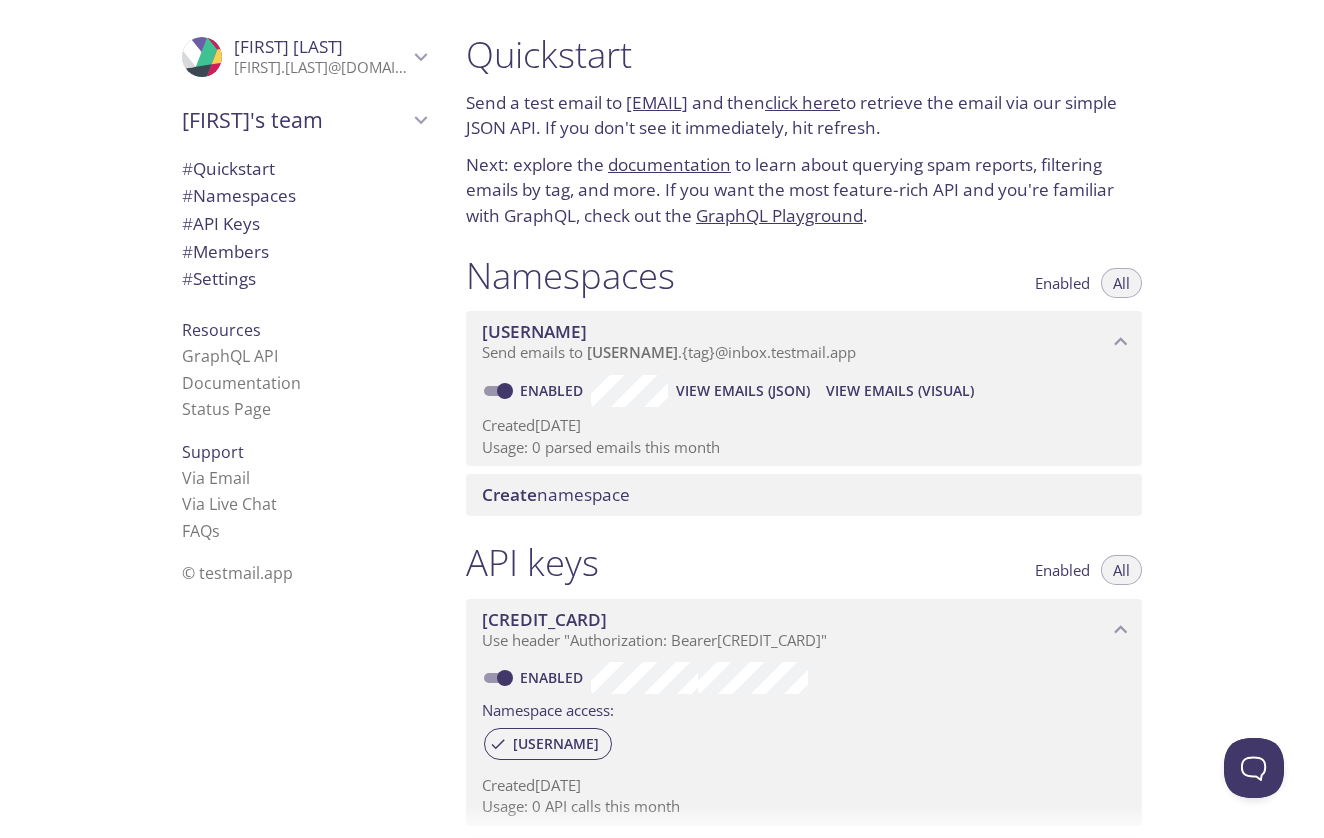 click on "View Emails (Visual)" at bounding box center [900, 391] 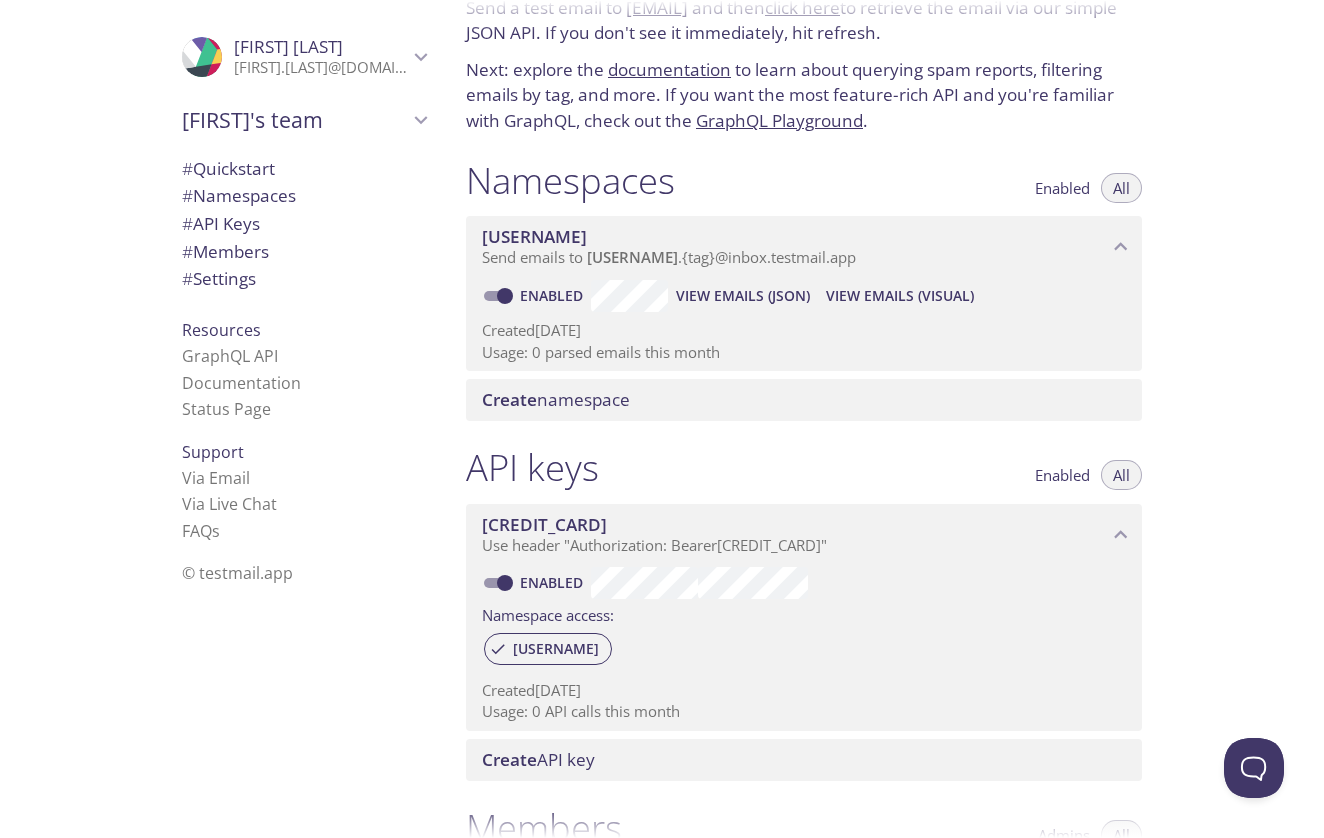 scroll, scrollTop: 90, scrollLeft: 0, axis: vertical 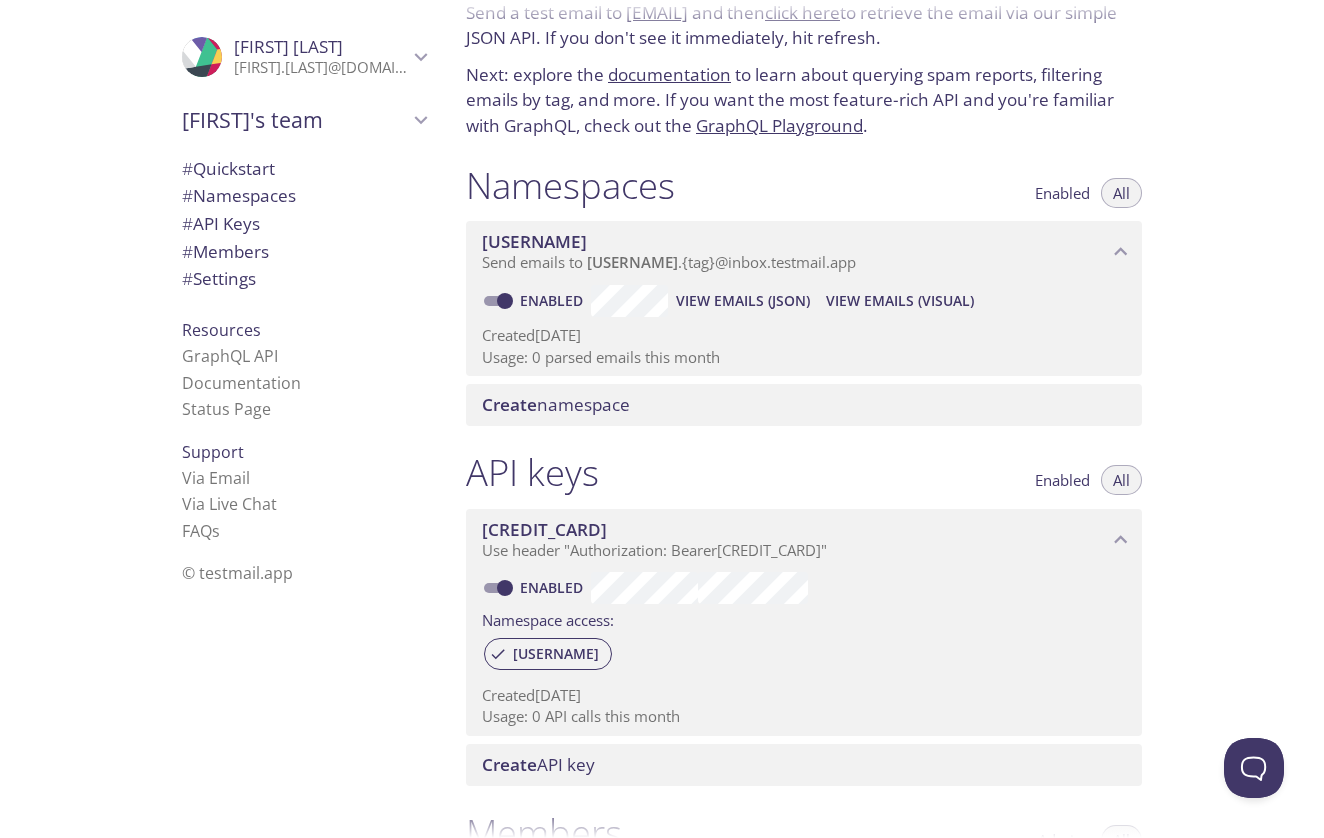 click on "View Emails (JSON)" at bounding box center (743, 301) 